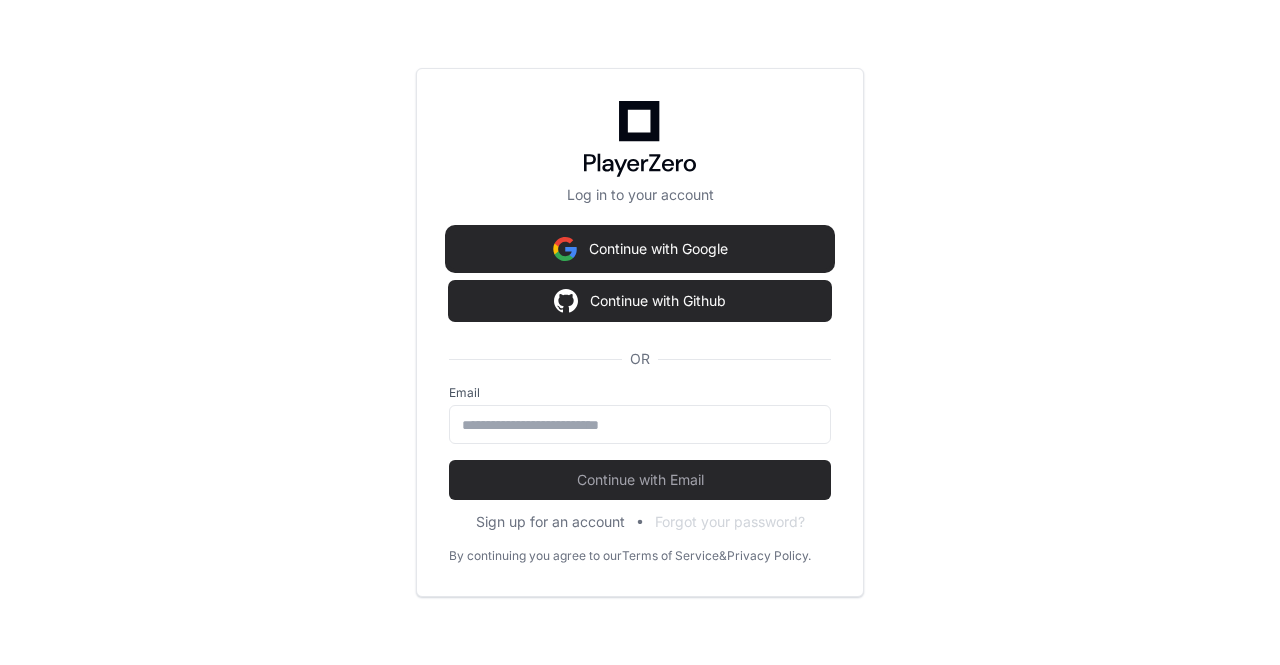 scroll, scrollTop: 0, scrollLeft: 0, axis: both 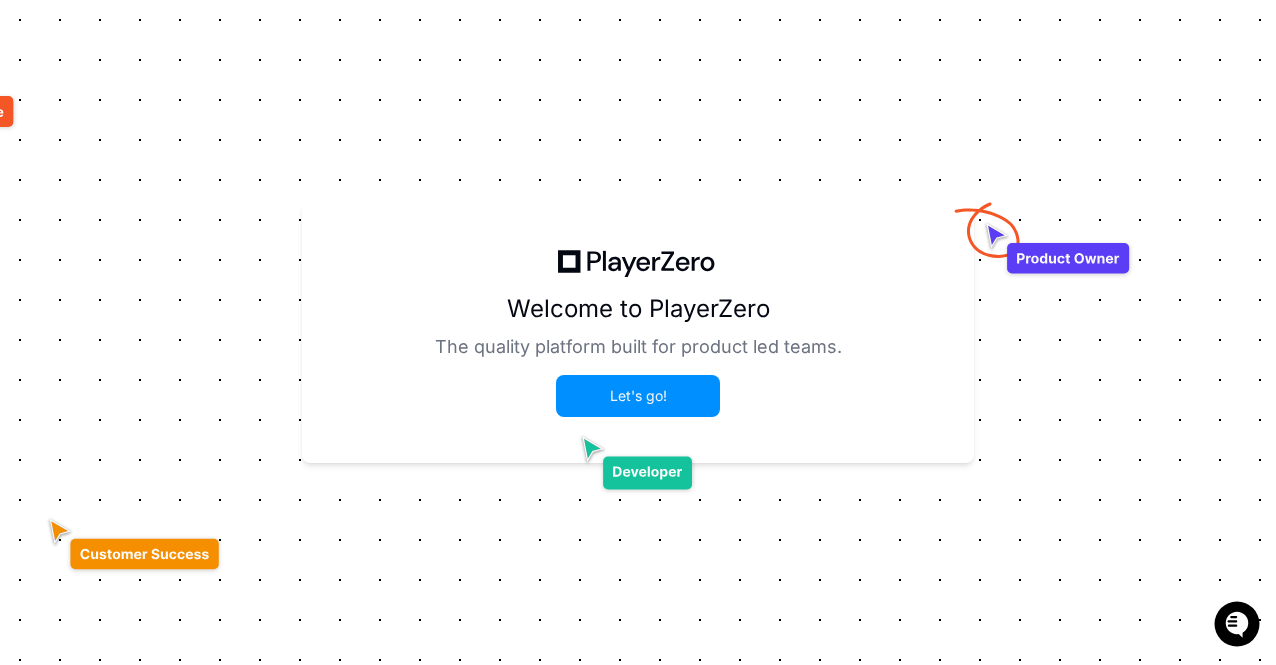 click on "Let's go!" 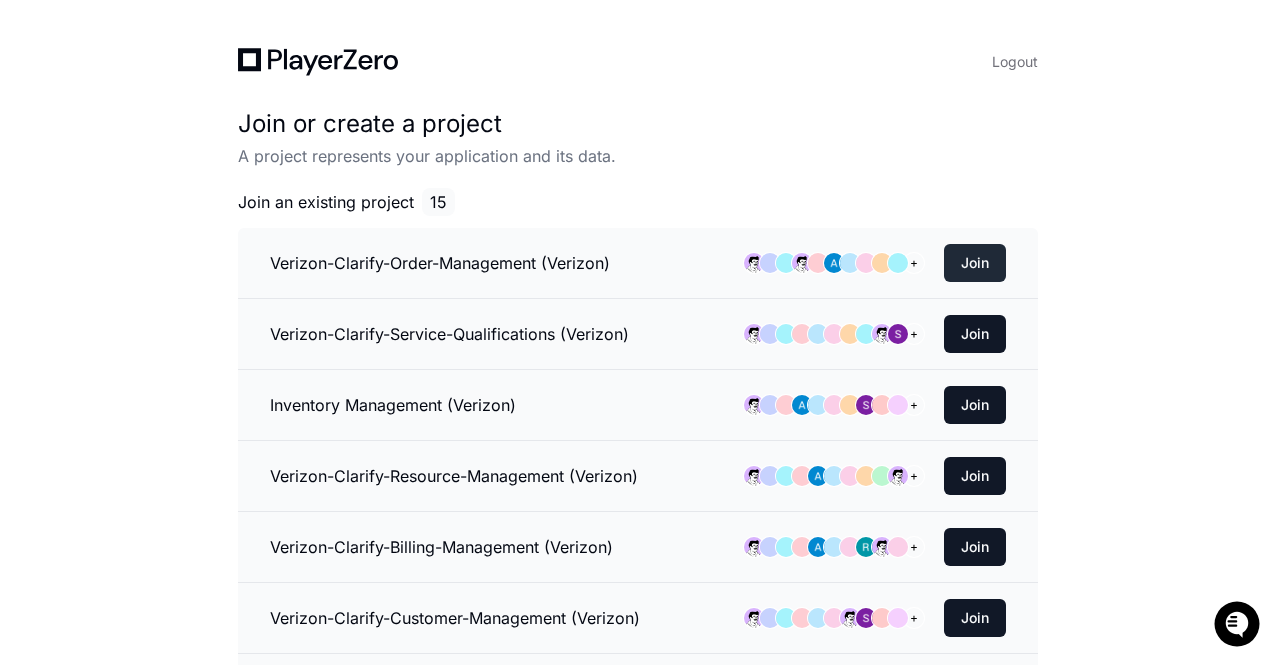 click on "Join" 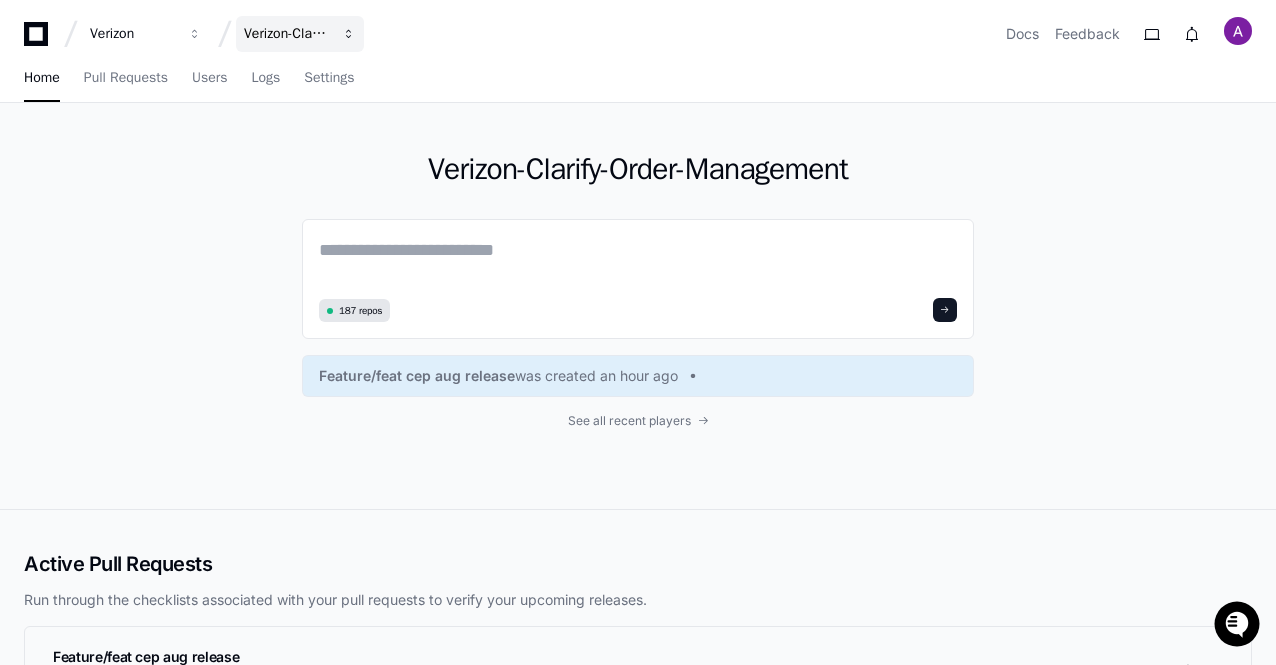 click on "Verizon-Clarify-Order-Management" at bounding box center [133, 34] 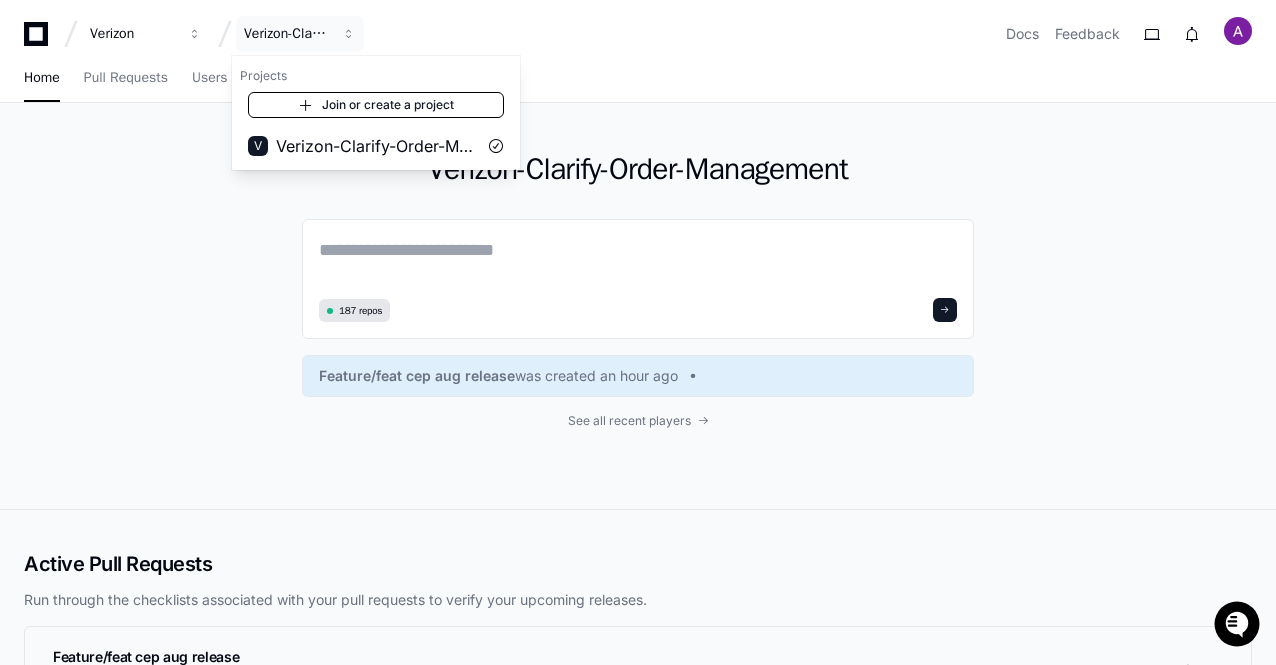 click on "Join or create a project" at bounding box center (376, 105) 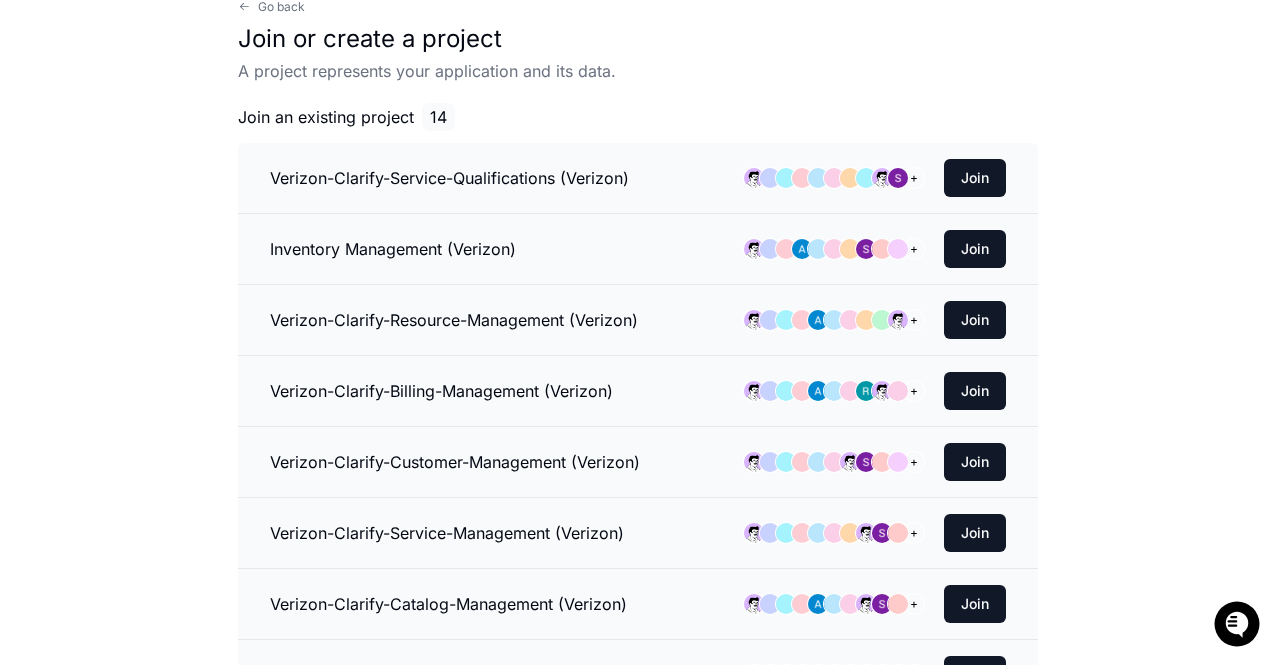 scroll, scrollTop: 9, scrollLeft: 0, axis: vertical 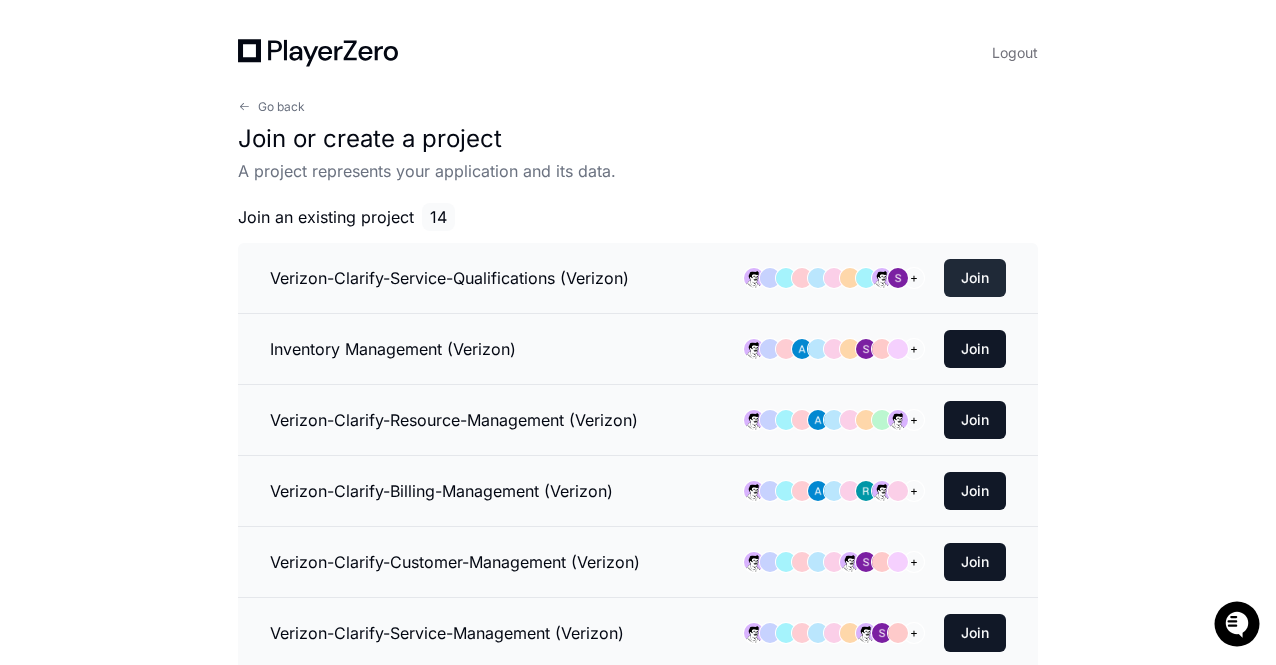 click on "Join" 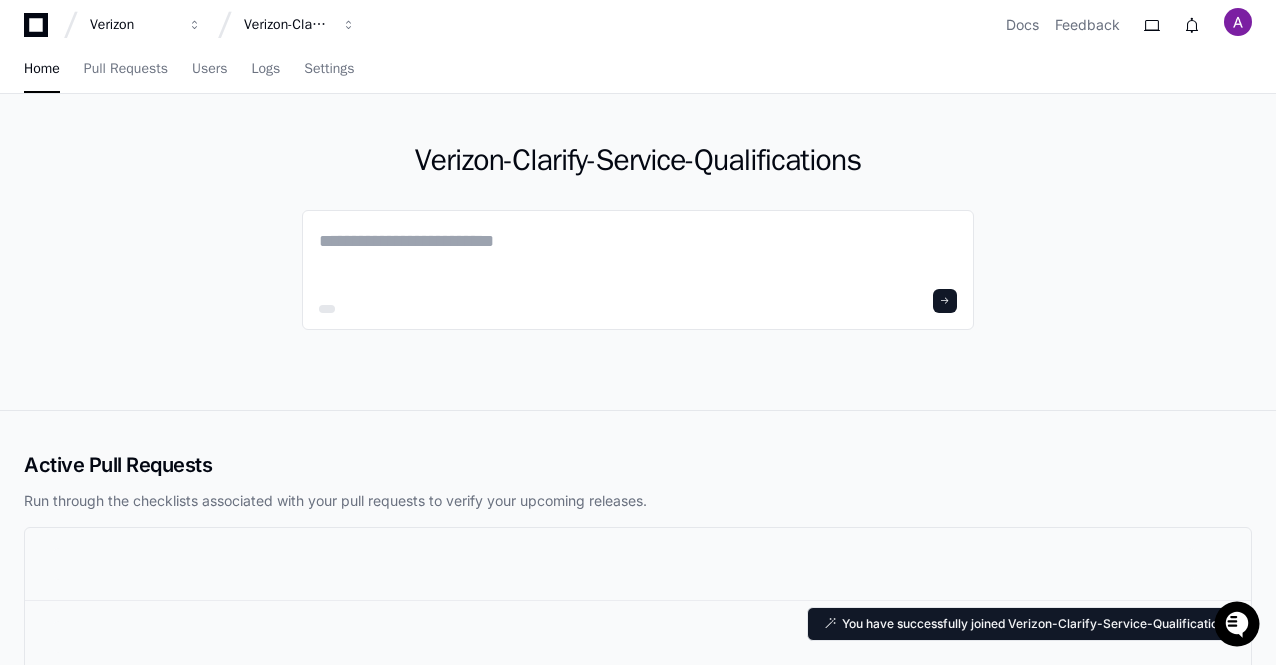 scroll, scrollTop: 0, scrollLeft: 0, axis: both 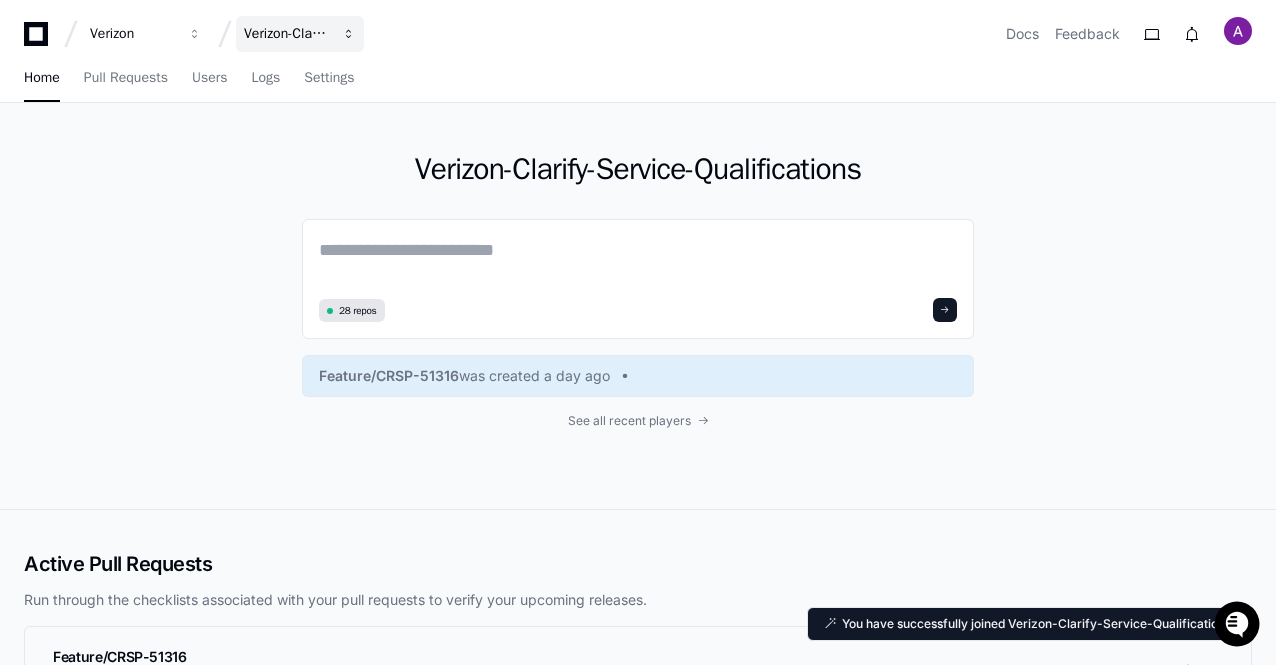 click on "Verizon-Clarify-Service-Qualifications" at bounding box center (133, 34) 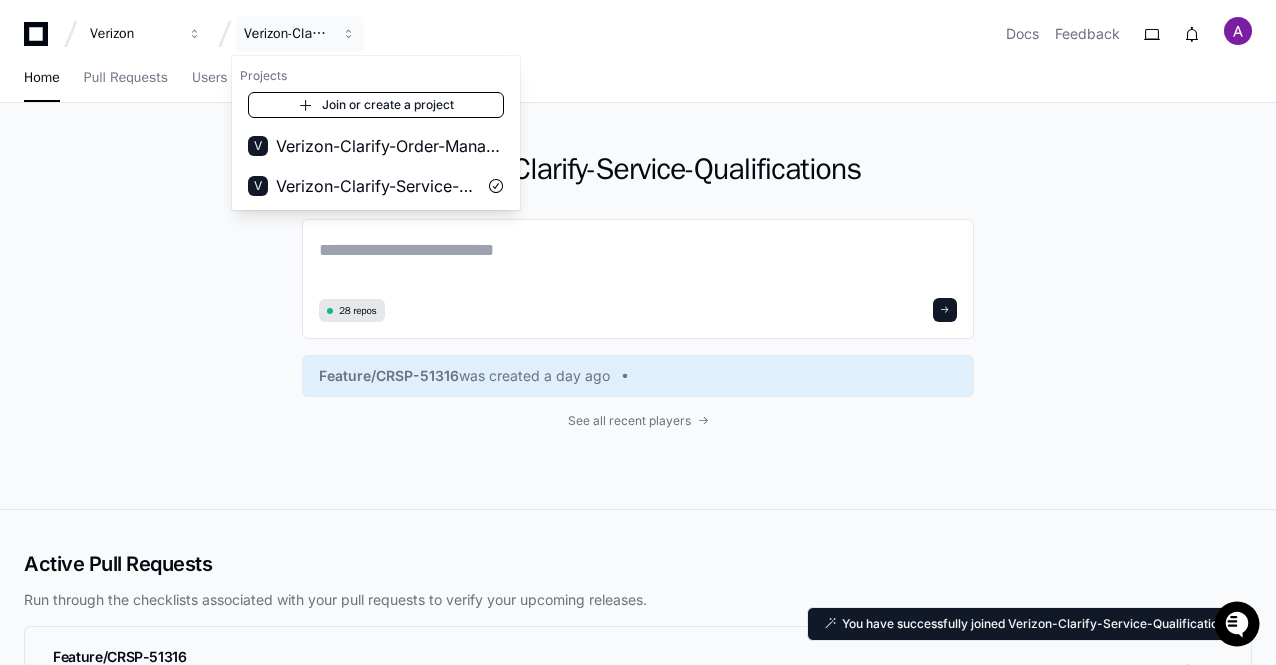 click on "Join or create a project" at bounding box center (376, 105) 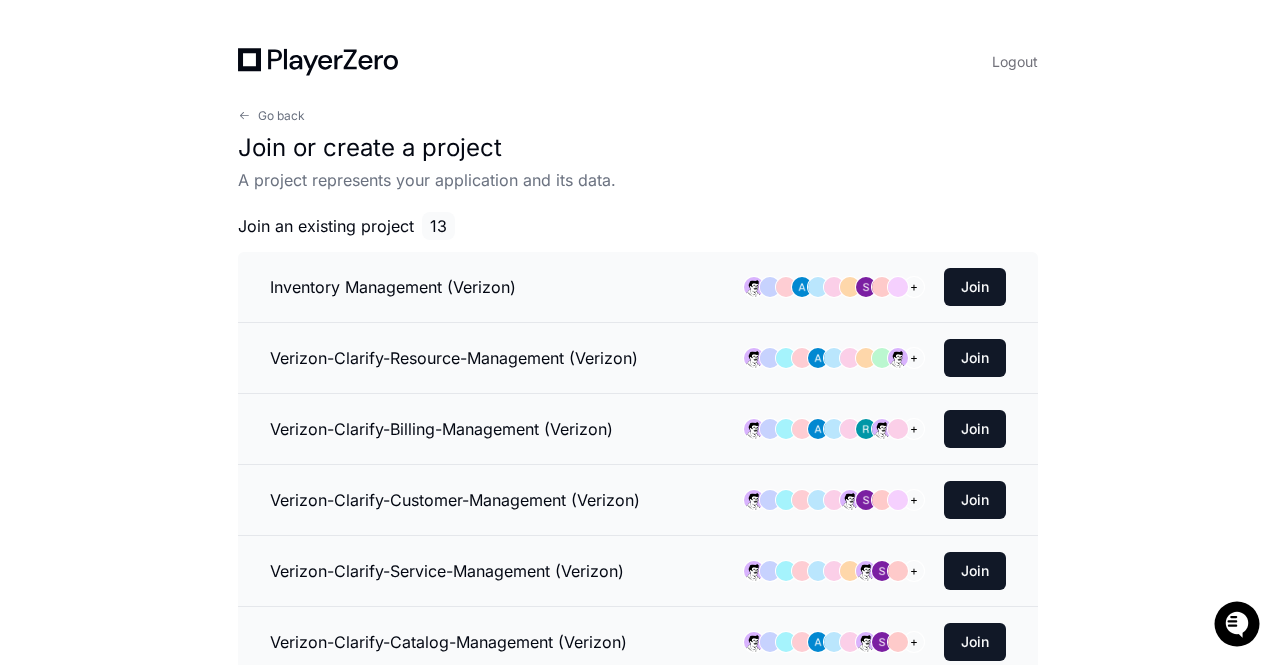 scroll, scrollTop: 100, scrollLeft: 0, axis: vertical 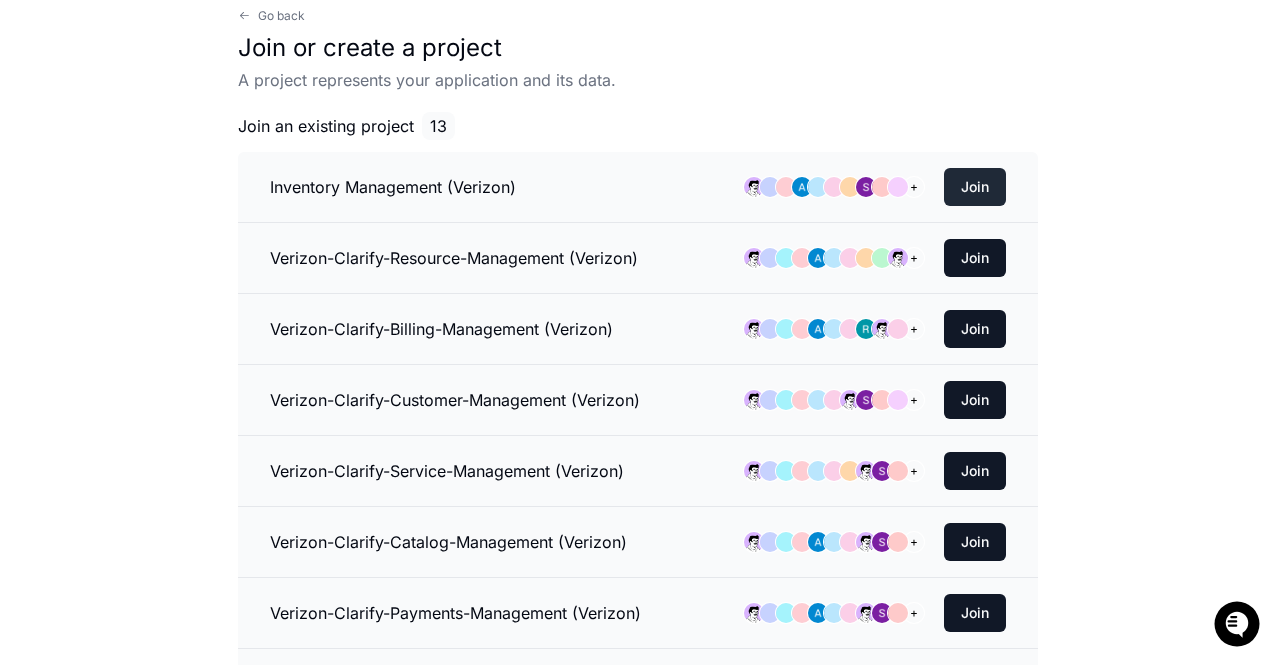 click on "Join" 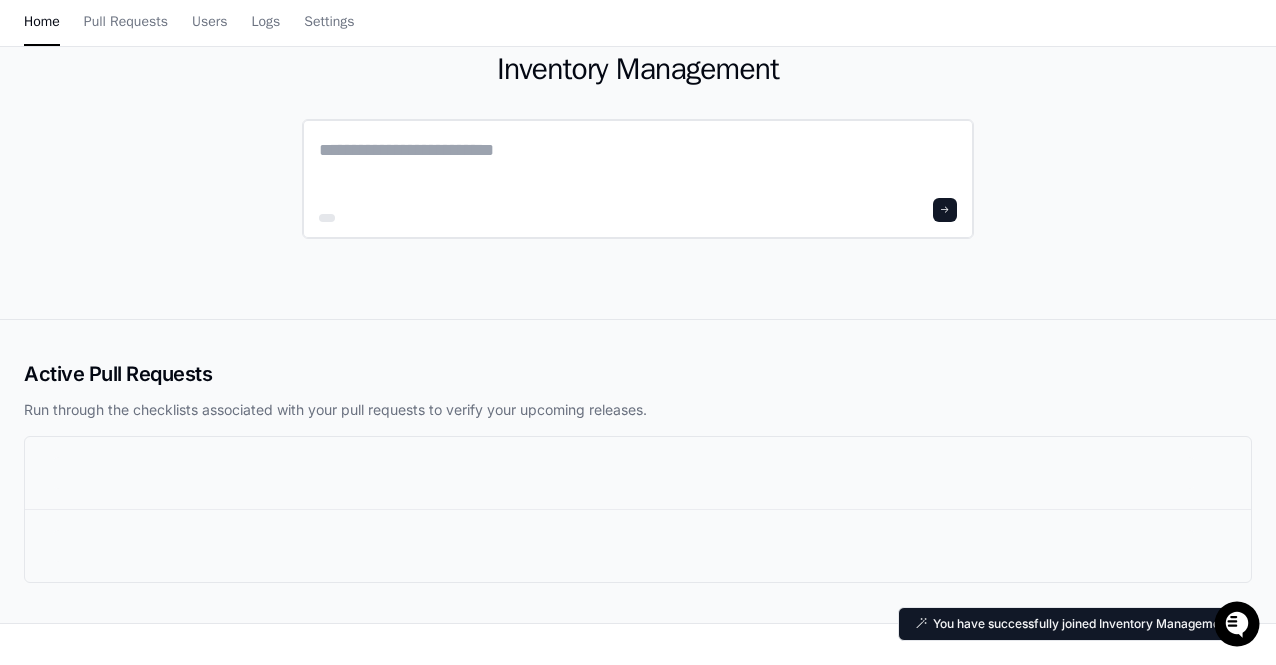scroll, scrollTop: 0, scrollLeft: 0, axis: both 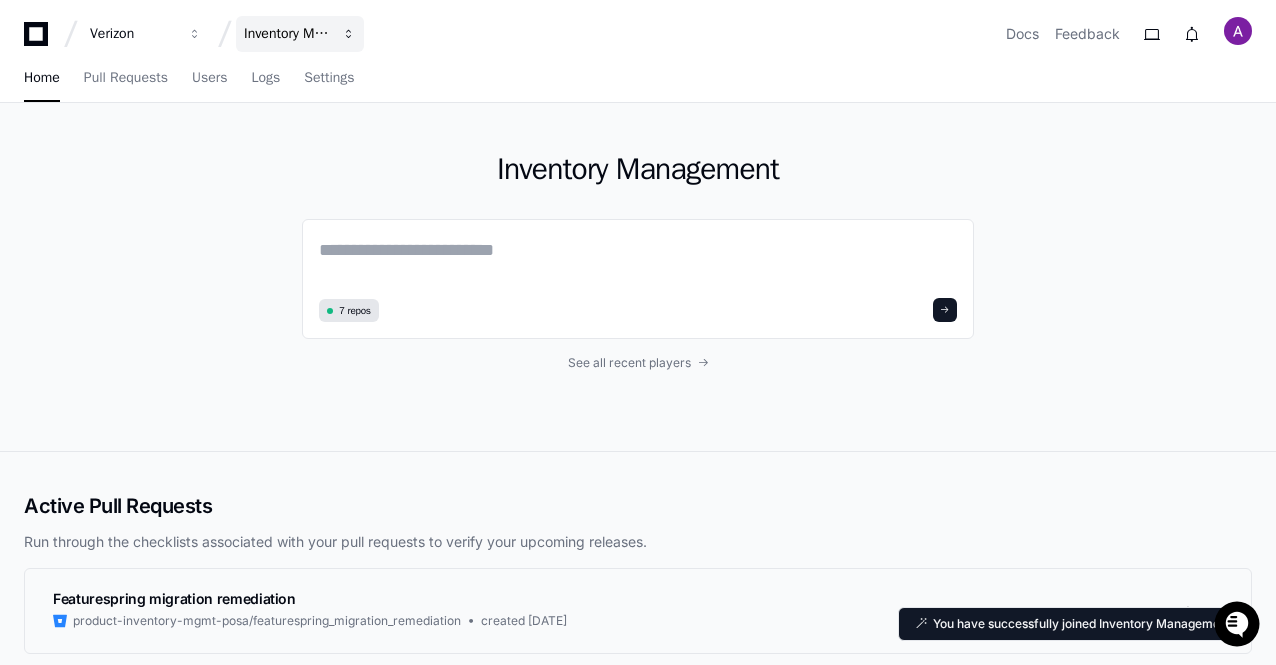click on "Inventory Management" at bounding box center [133, 34] 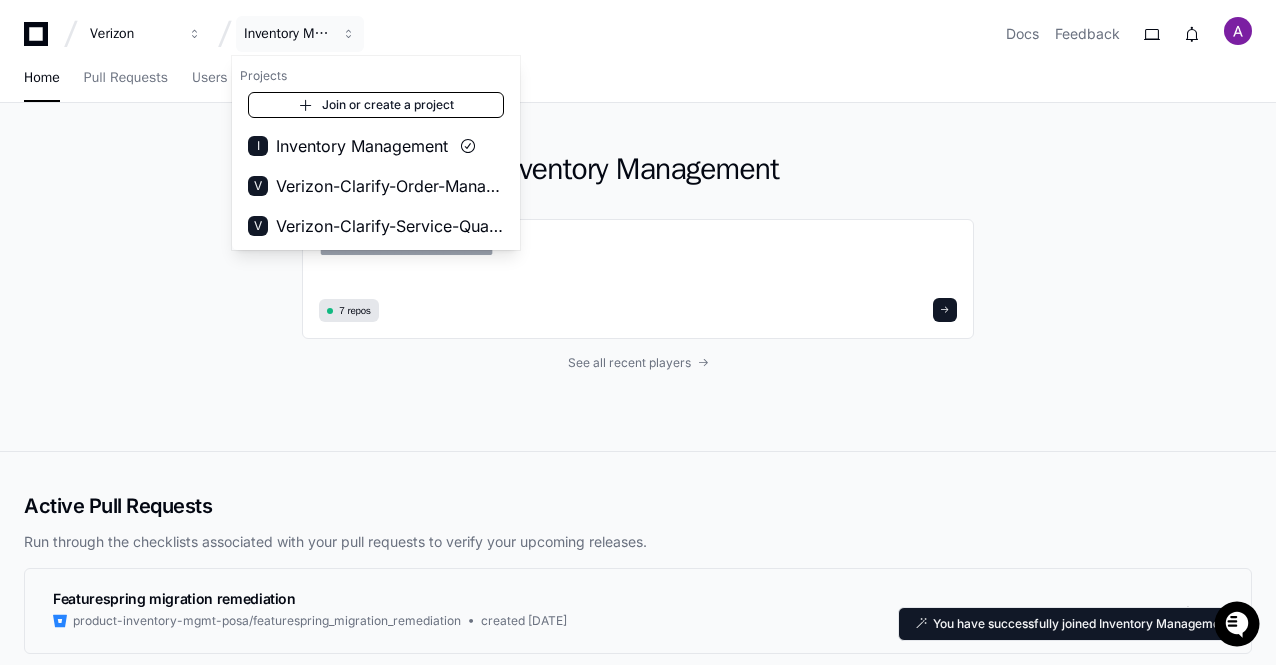 click on "Join or create a project" at bounding box center [376, 105] 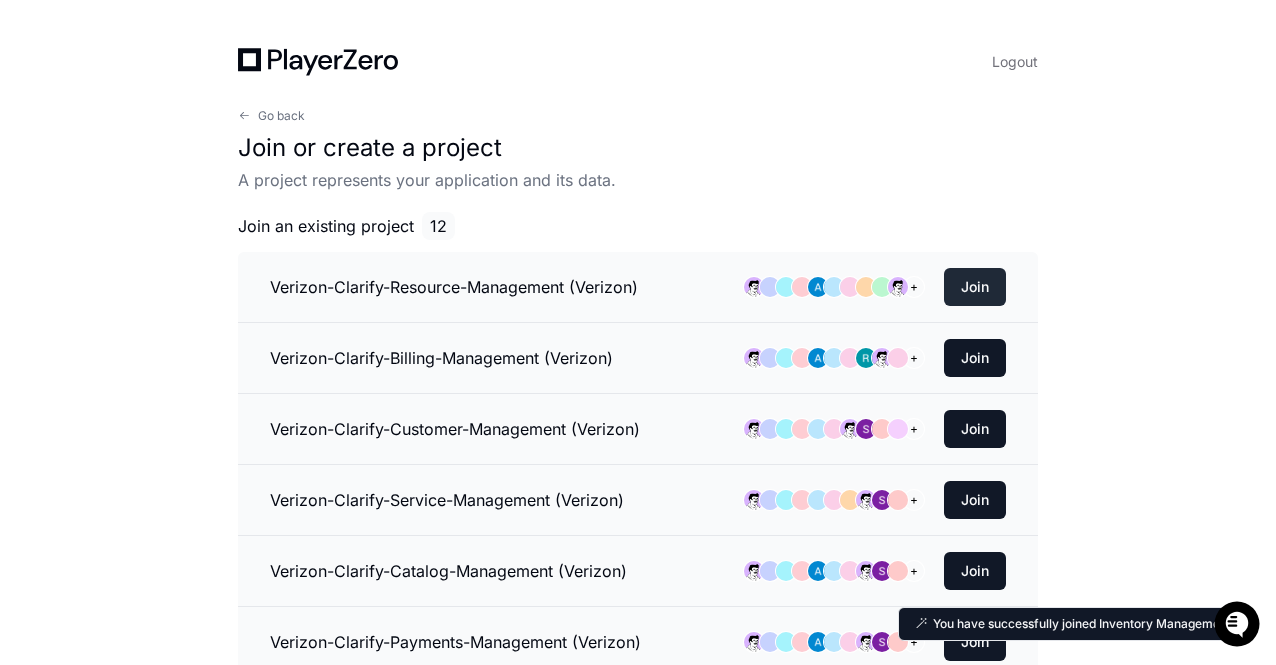 click on "Join" 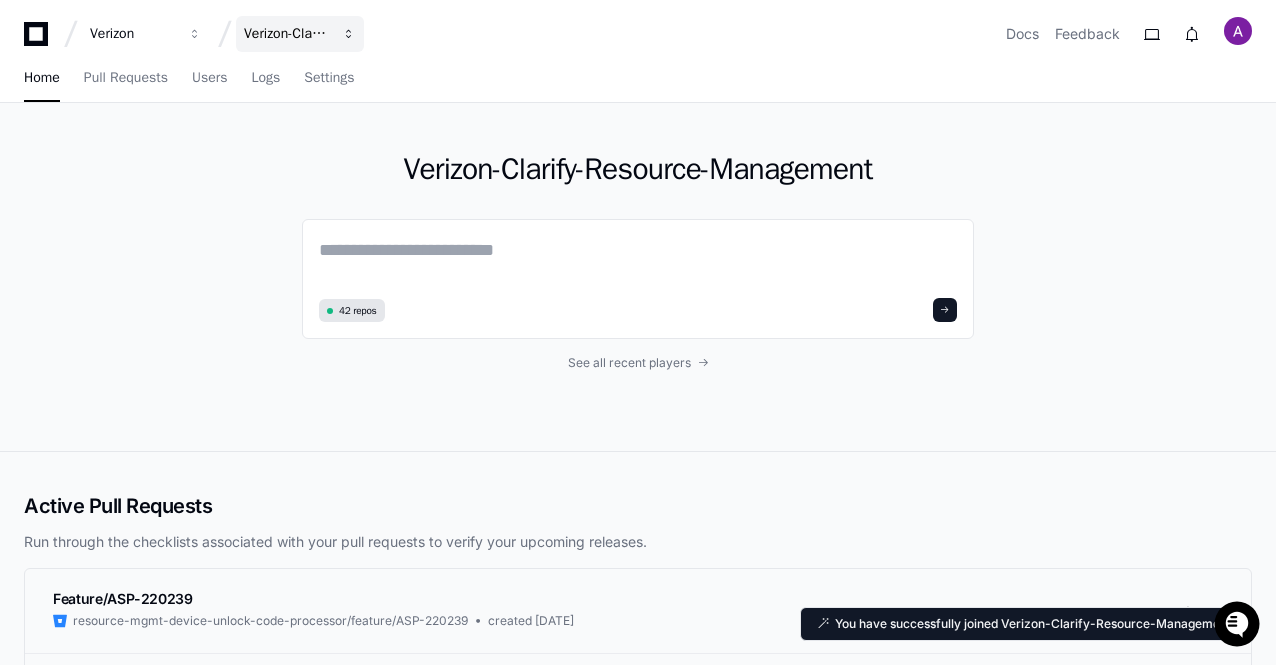 click on "Verizon-Clarify-Resource-Management" at bounding box center (133, 34) 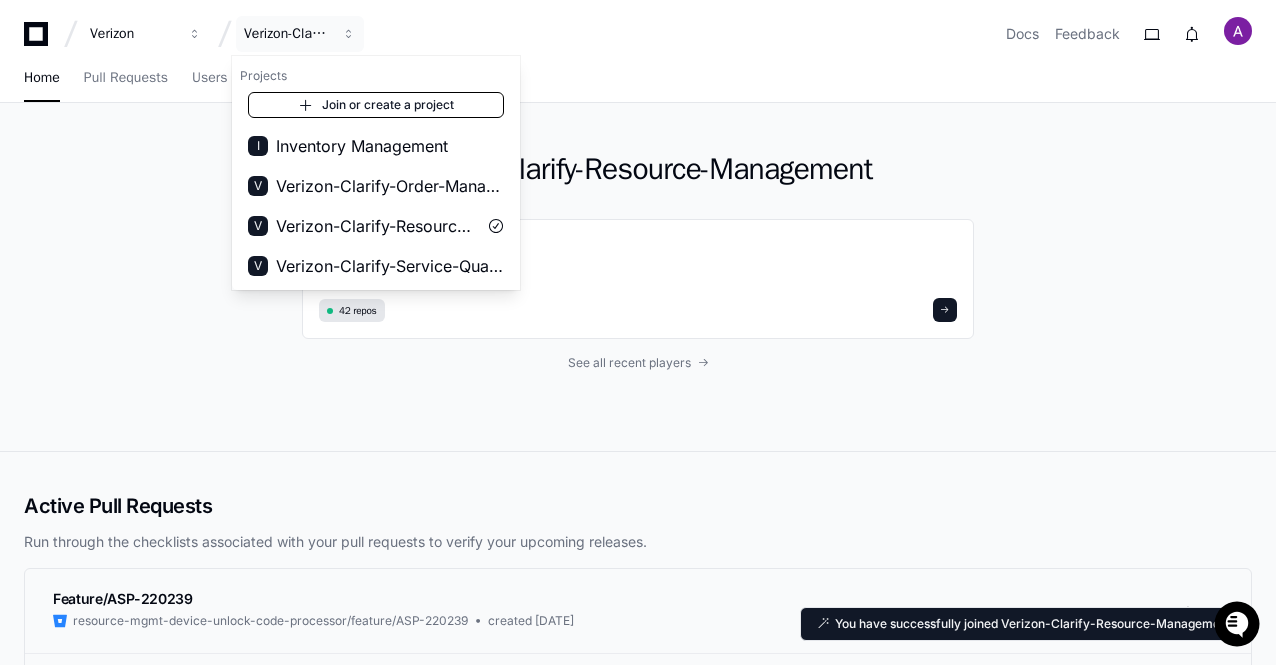 click on "Join or create a project" at bounding box center [376, 105] 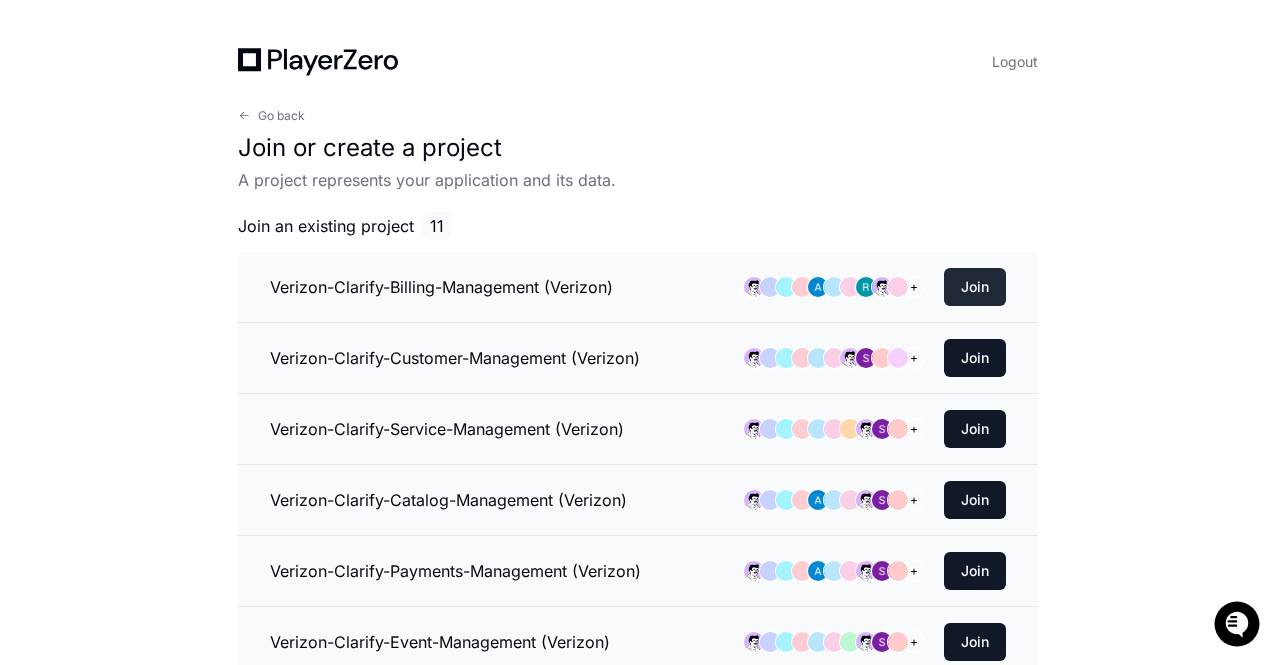 click on "Join" 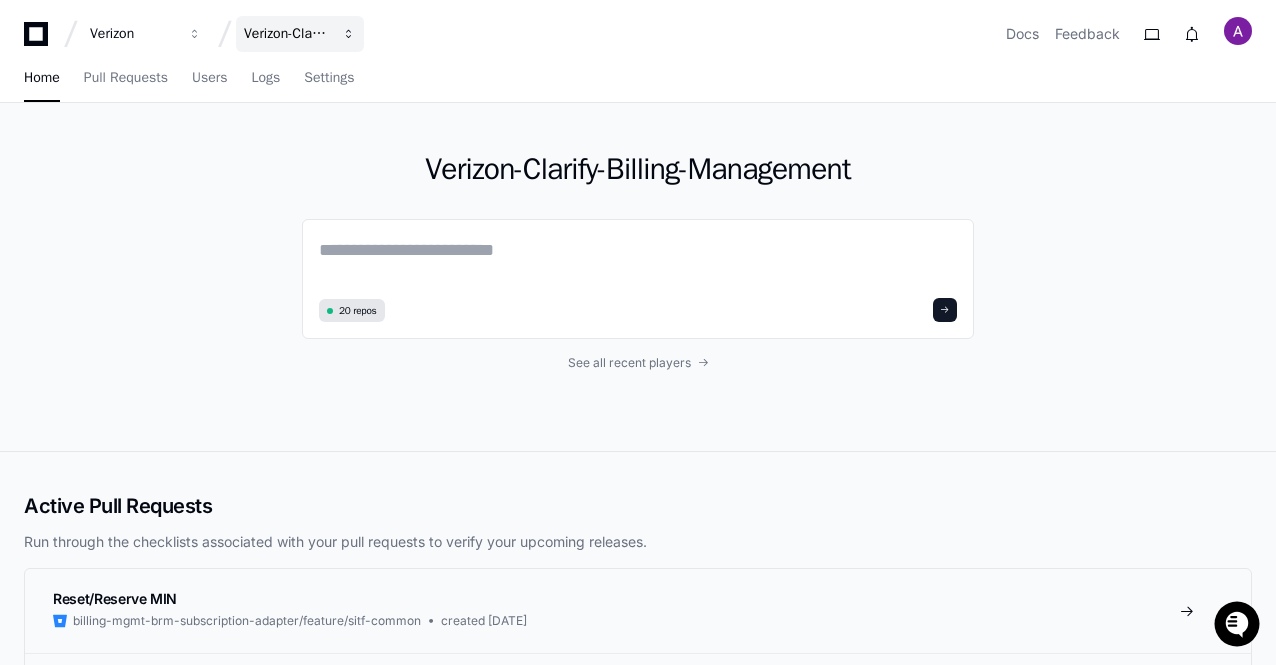 click on "Verizon-Clarify-Billing-Management" at bounding box center [133, 34] 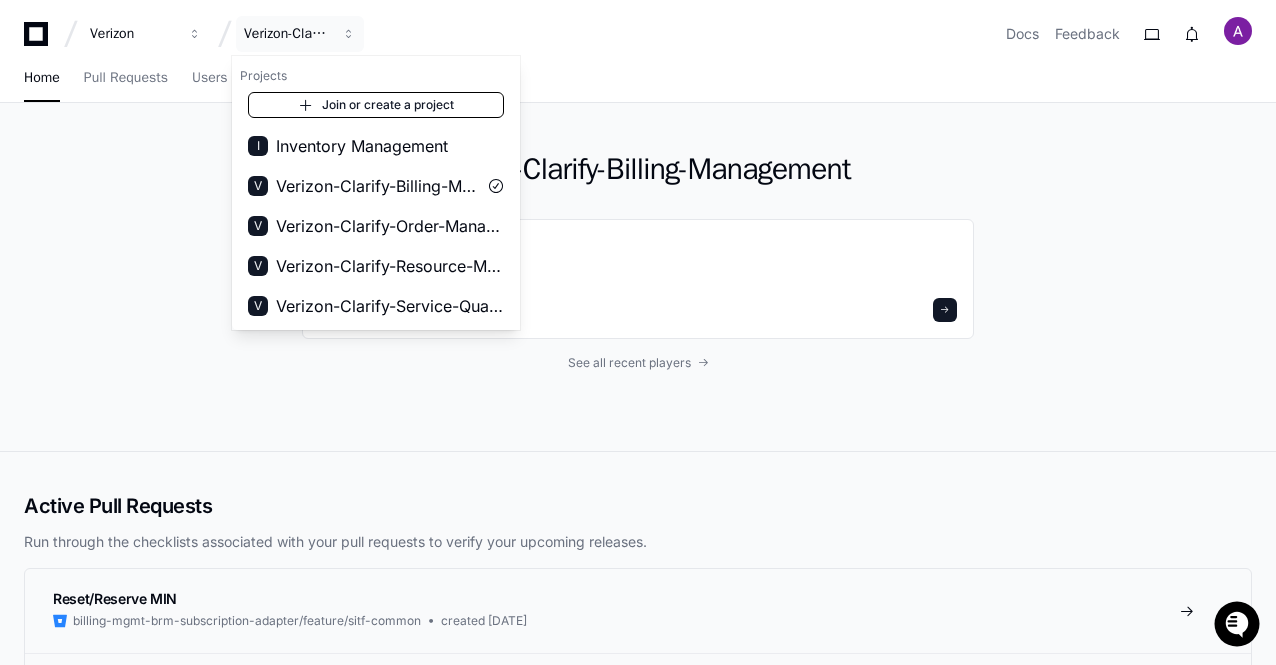click on "Join or create a project" at bounding box center [376, 105] 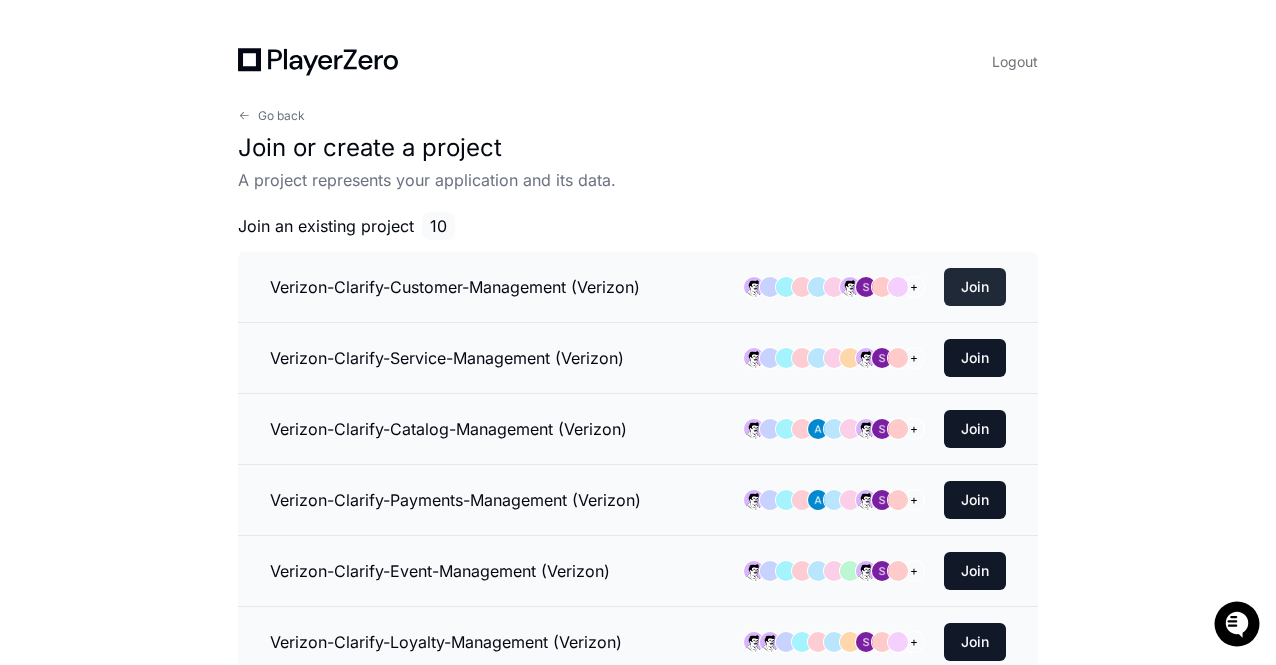click on "Join" 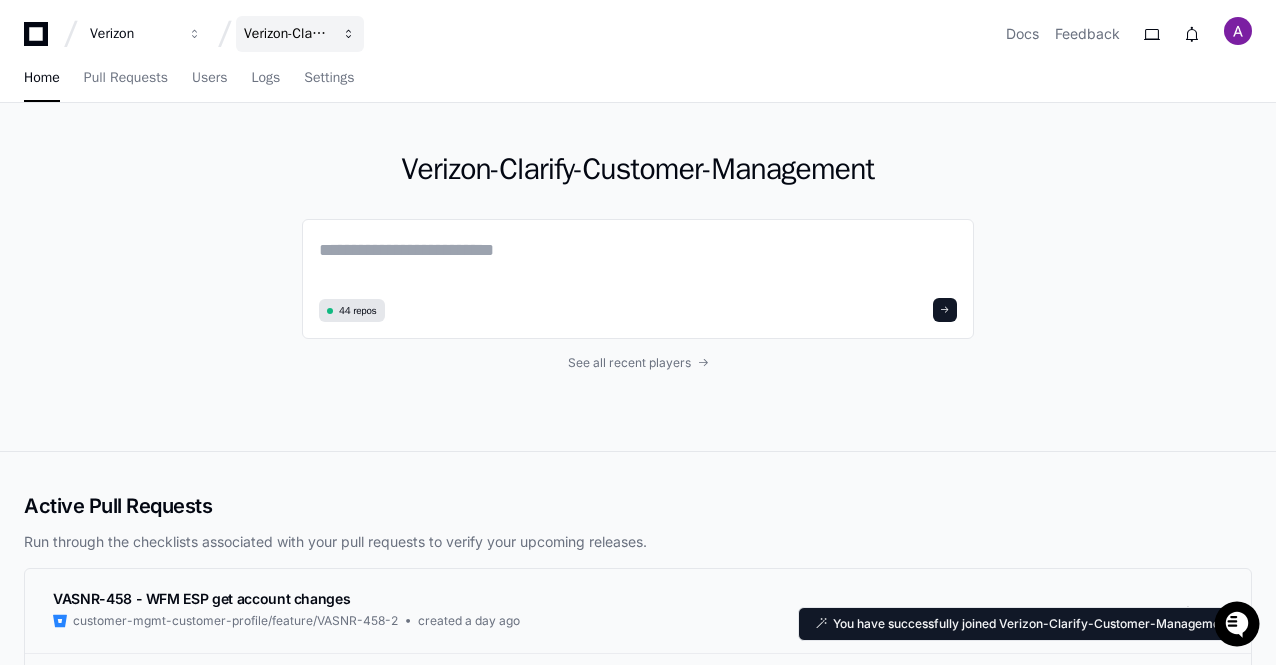 click on "Verizon-Clarify-Customer-Management" at bounding box center [133, 34] 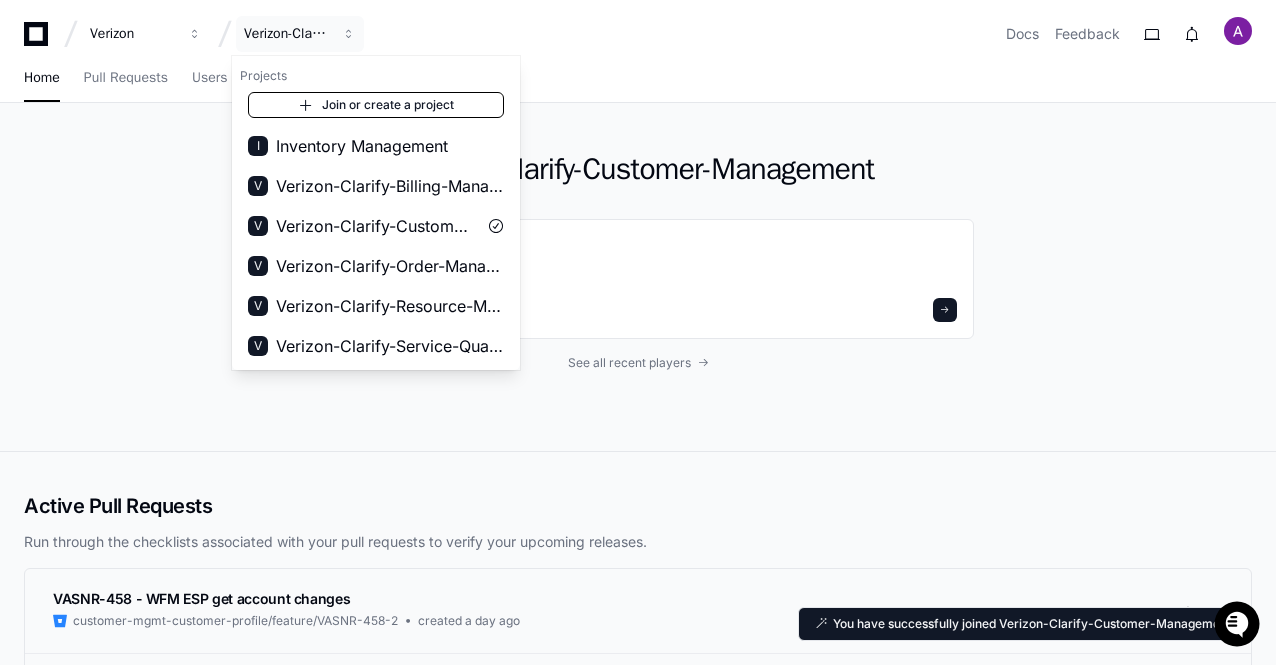 click on "Join or create a project" at bounding box center (376, 105) 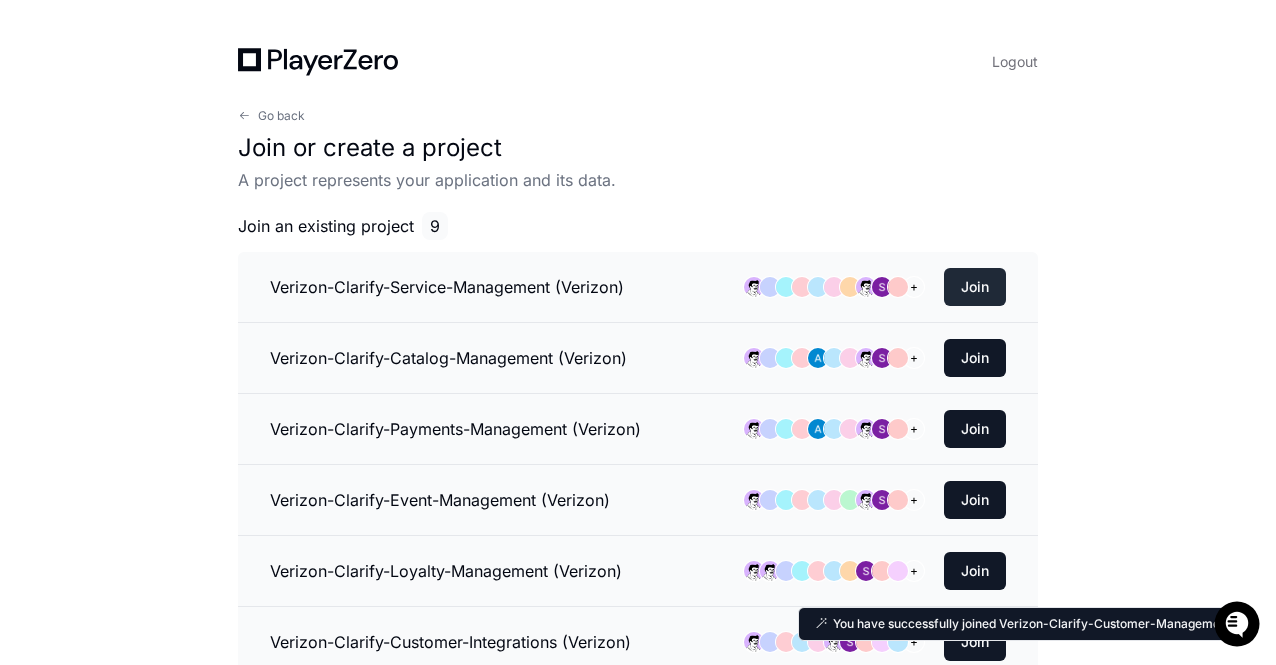 click on "Join" 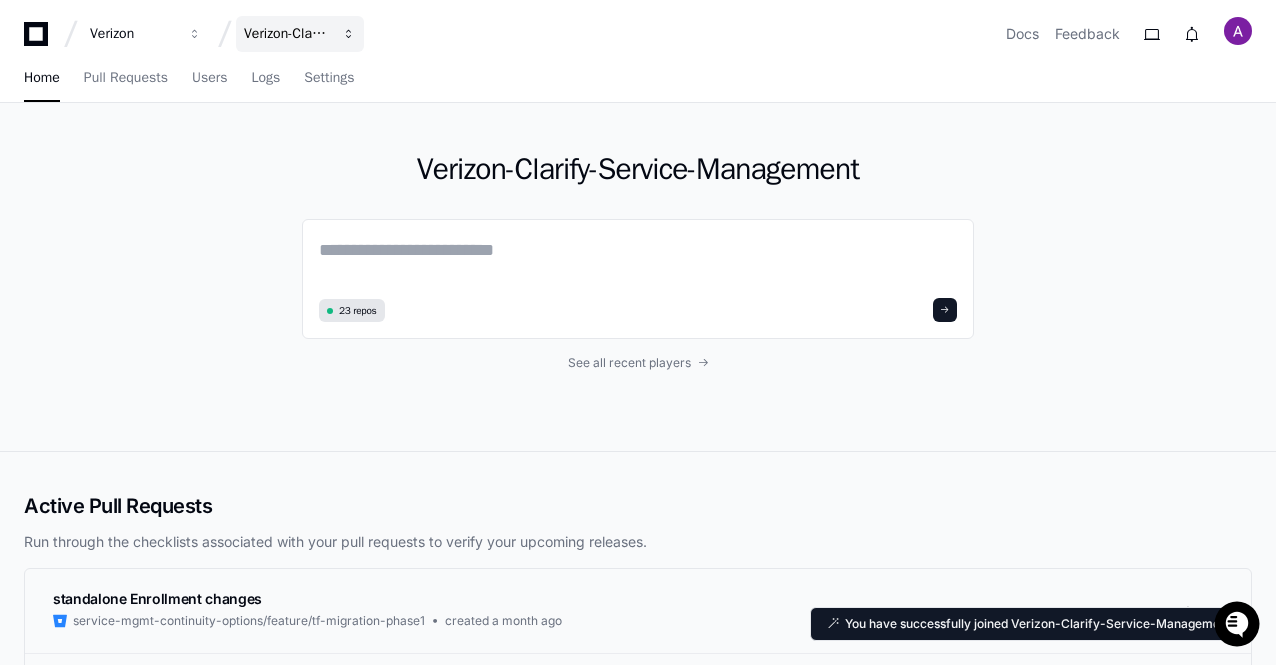 click on "Verizon-Clarify-Service-Management" at bounding box center [133, 34] 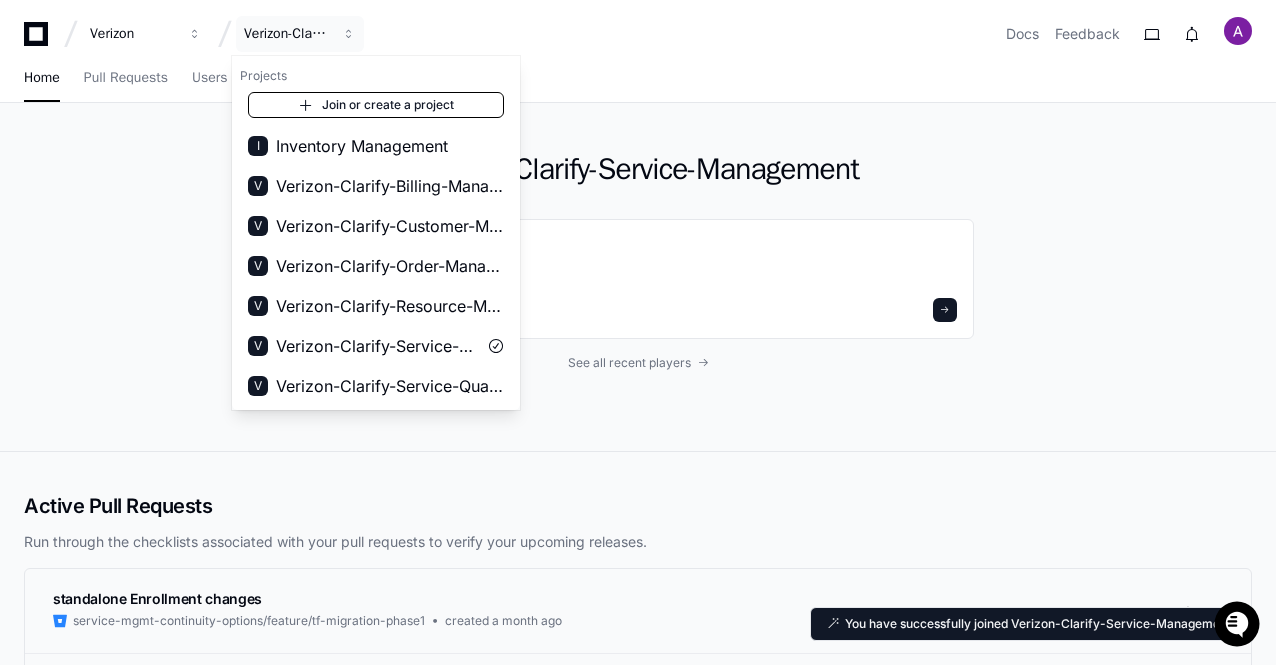 click on "Join or create a project" at bounding box center [376, 105] 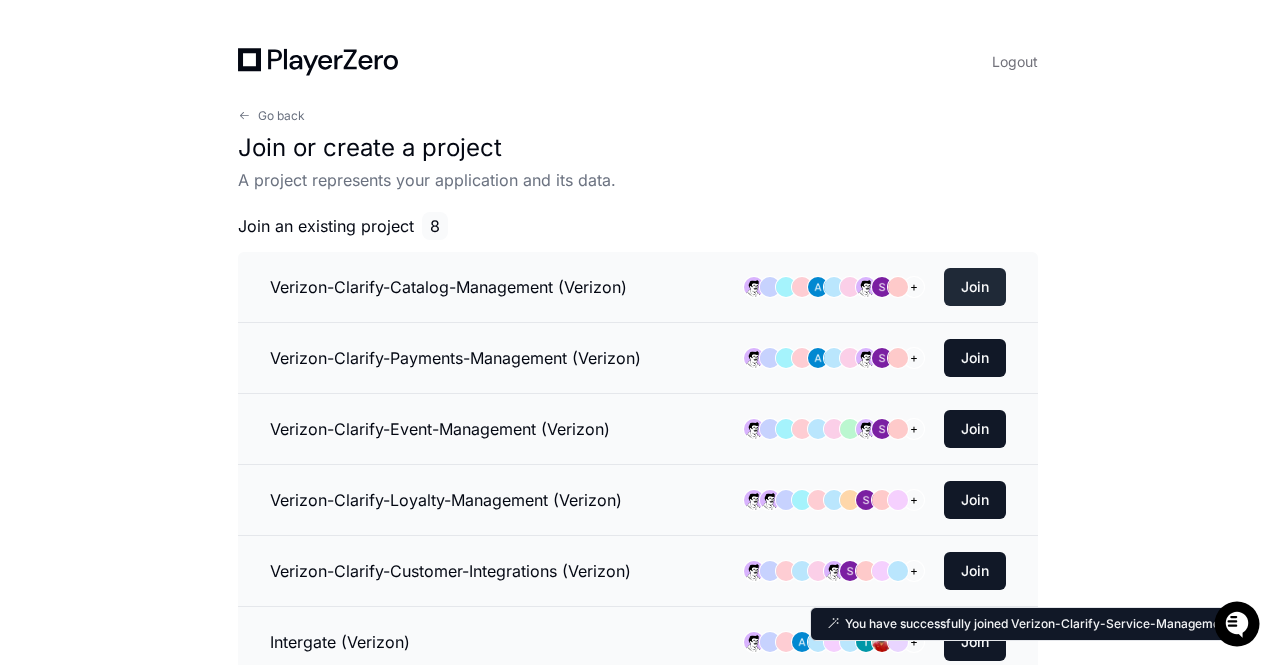 click on "Join" 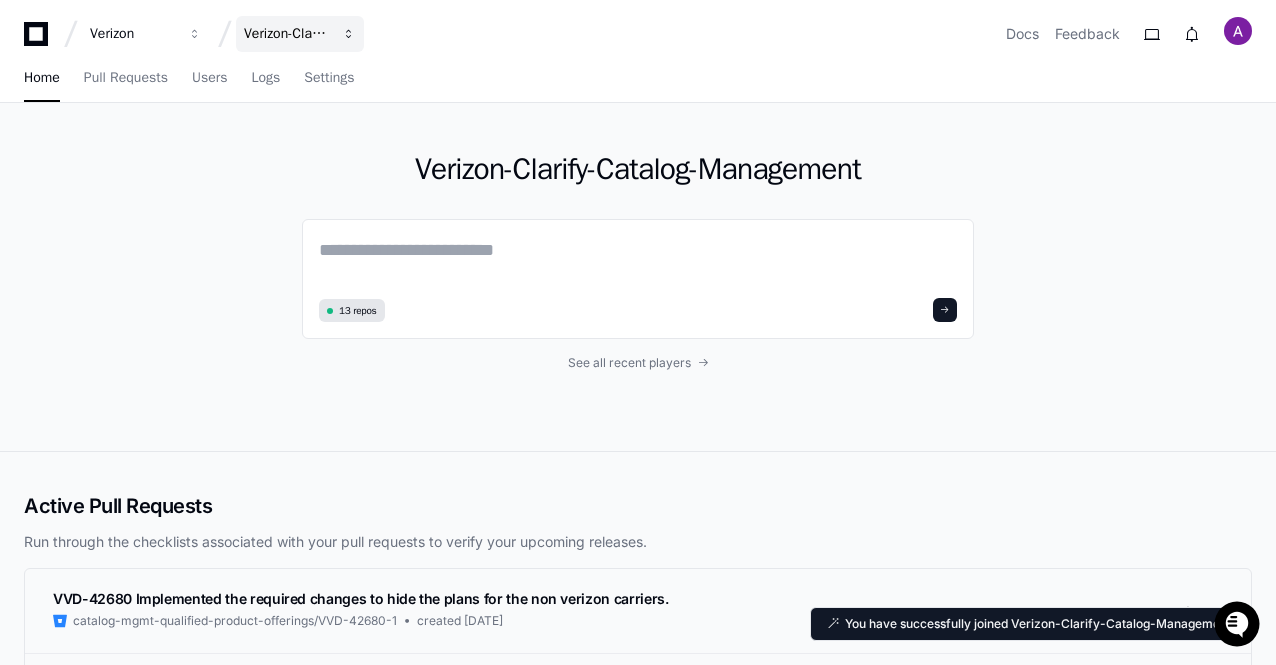 click on "Verizon-Clarify-Catalog-Management" at bounding box center (133, 34) 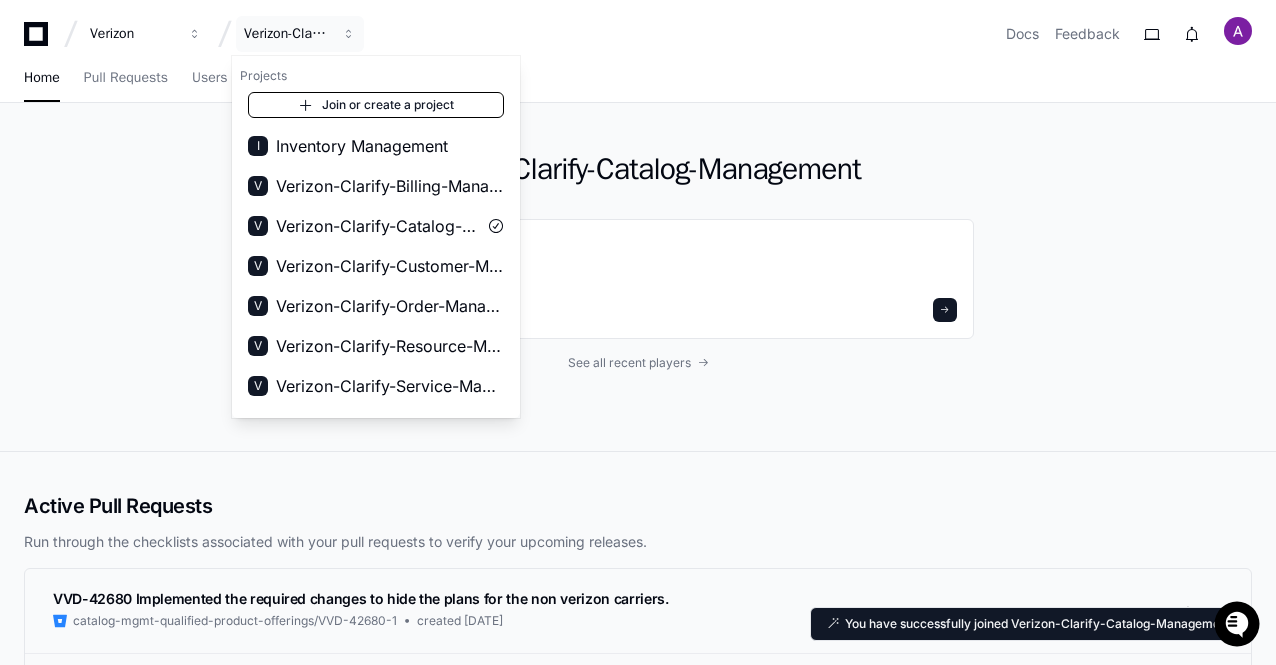 click on "Join or create a project" at bounding box center [376, 105] 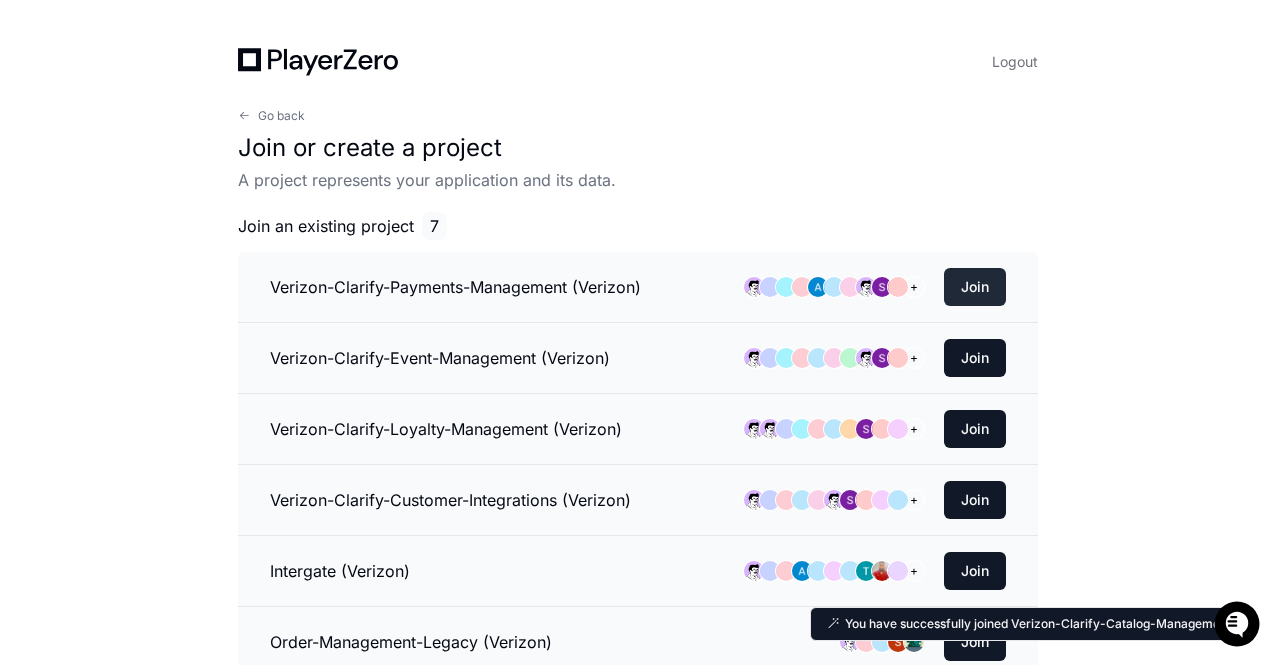 click on "Join" 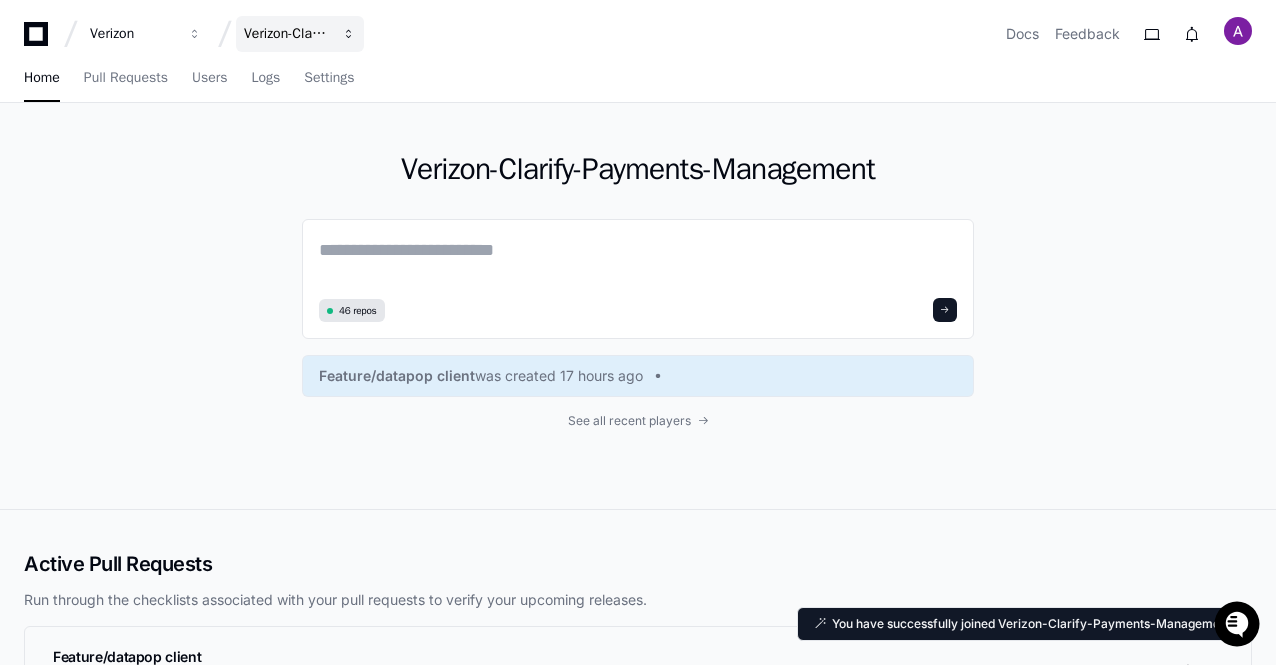 click on "Verizon-Clarify-Payments-Management" at bounding box center (133, 34) 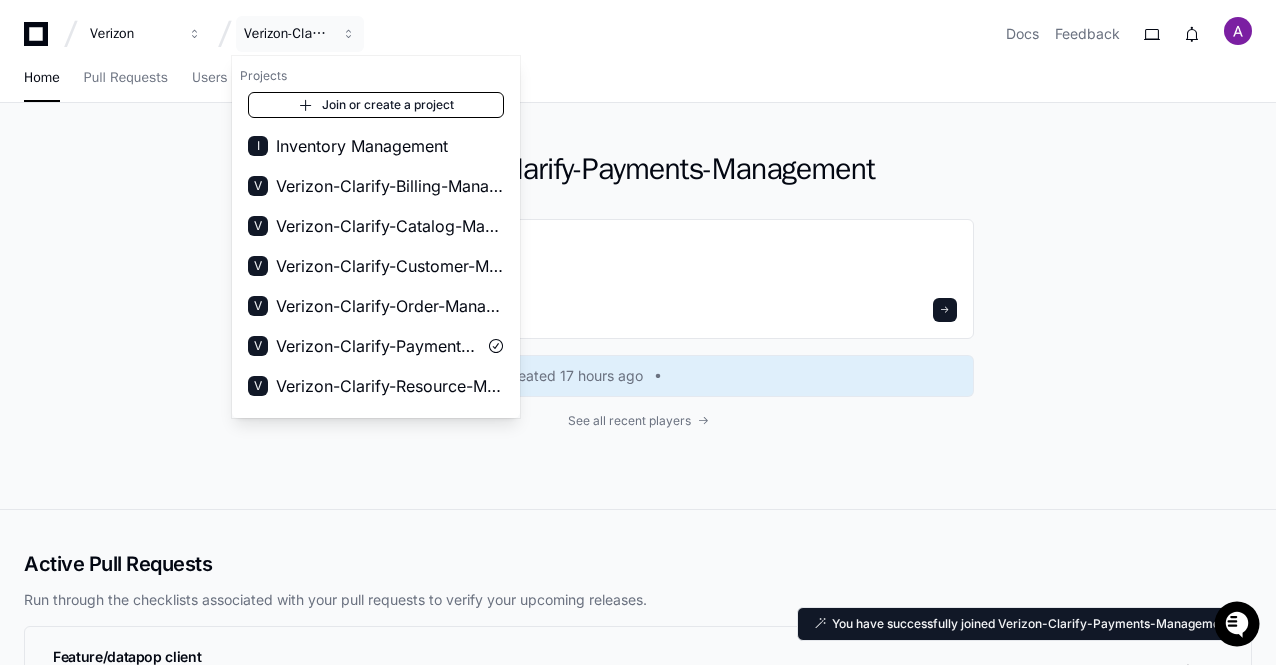 click at bounding box center (306, 105) 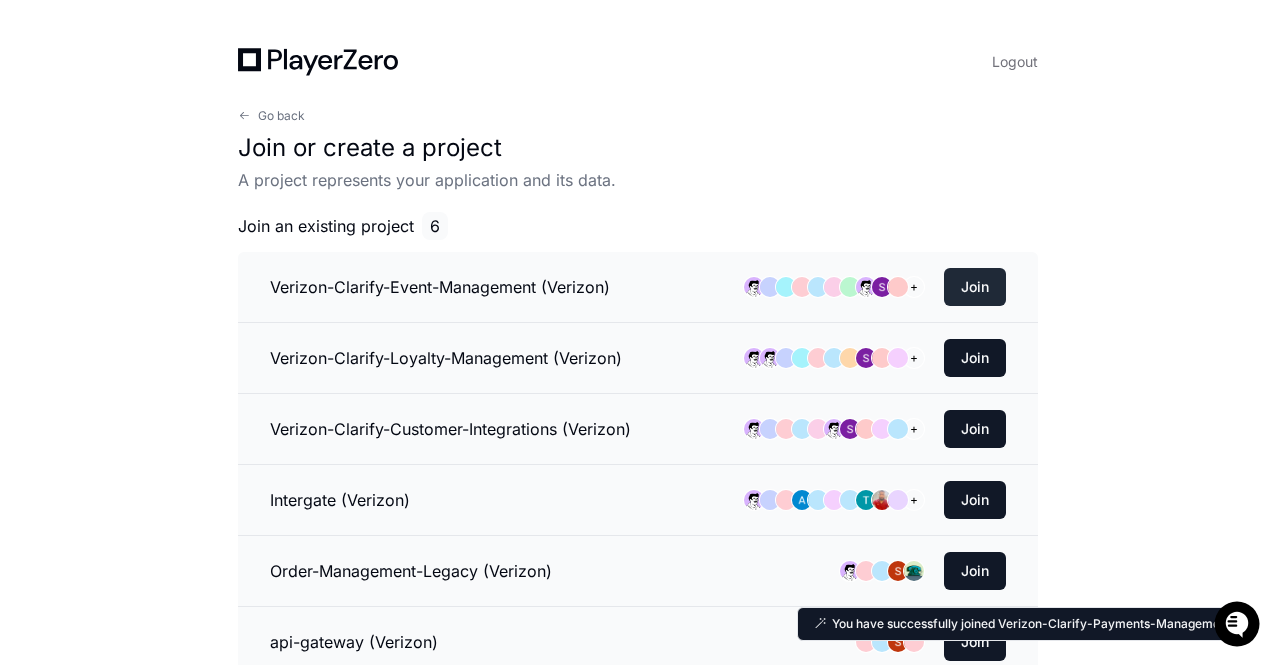 click on "Join" 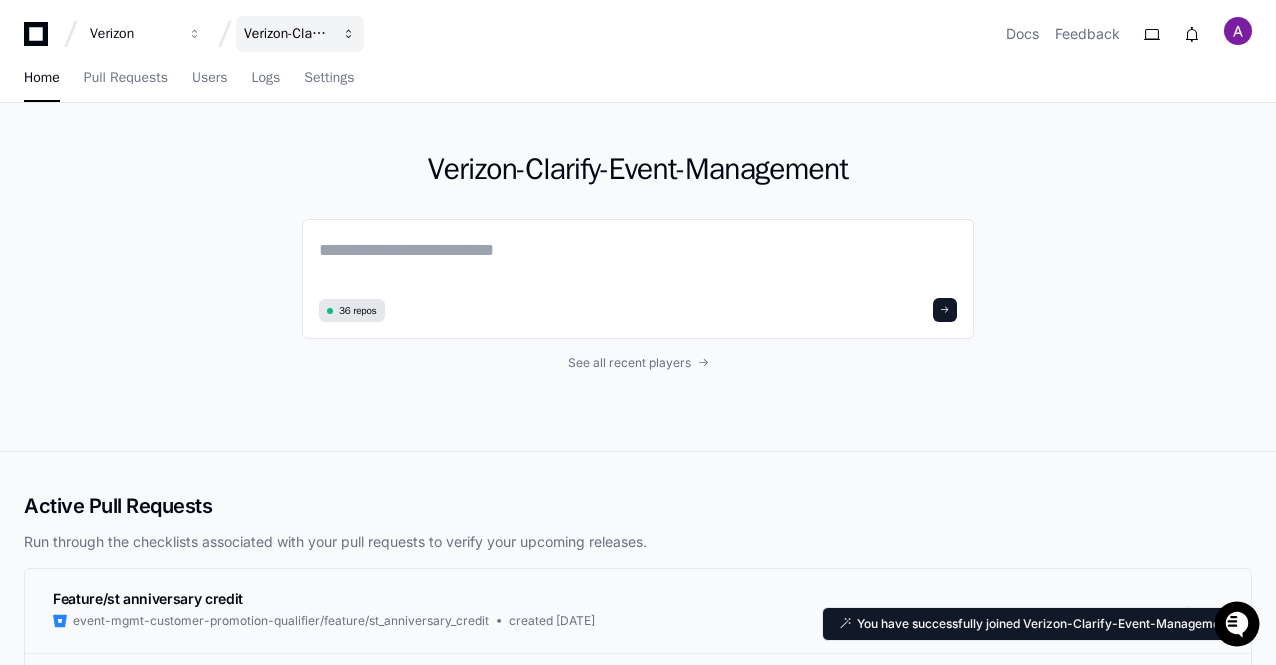 click on "Verizon-Clarify-Event-Management" at bounding box center (133, 34) 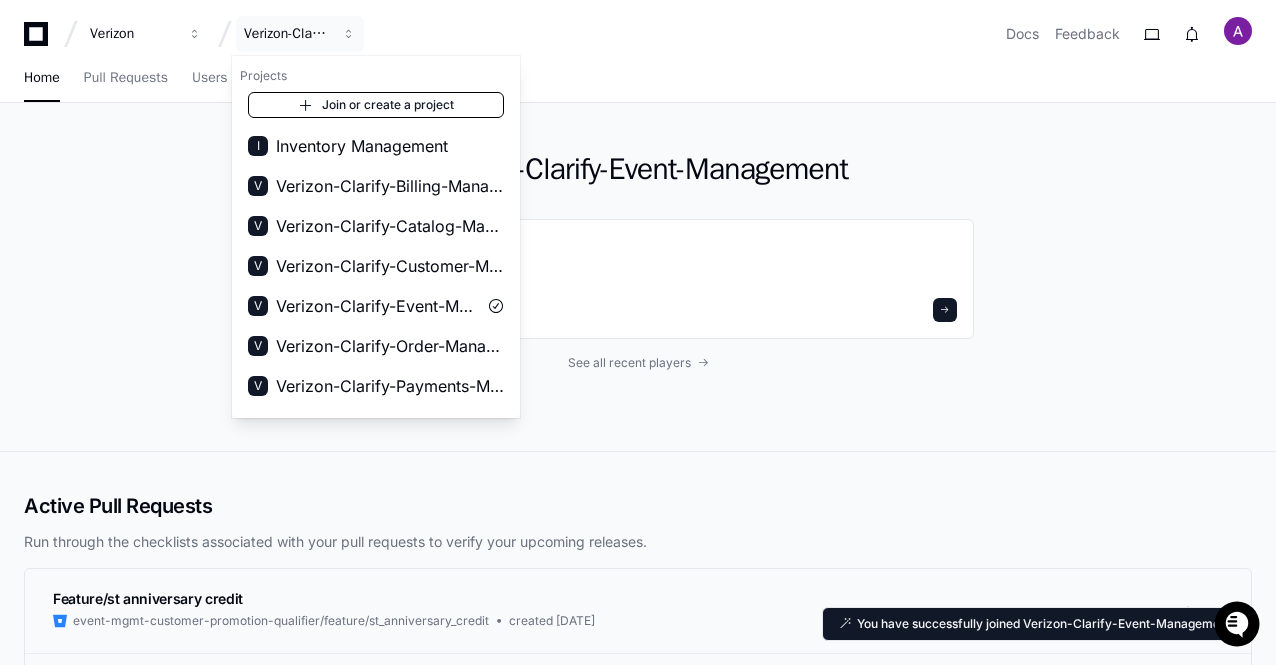 click on "Join or create a project" at bounding box center (376, 105) 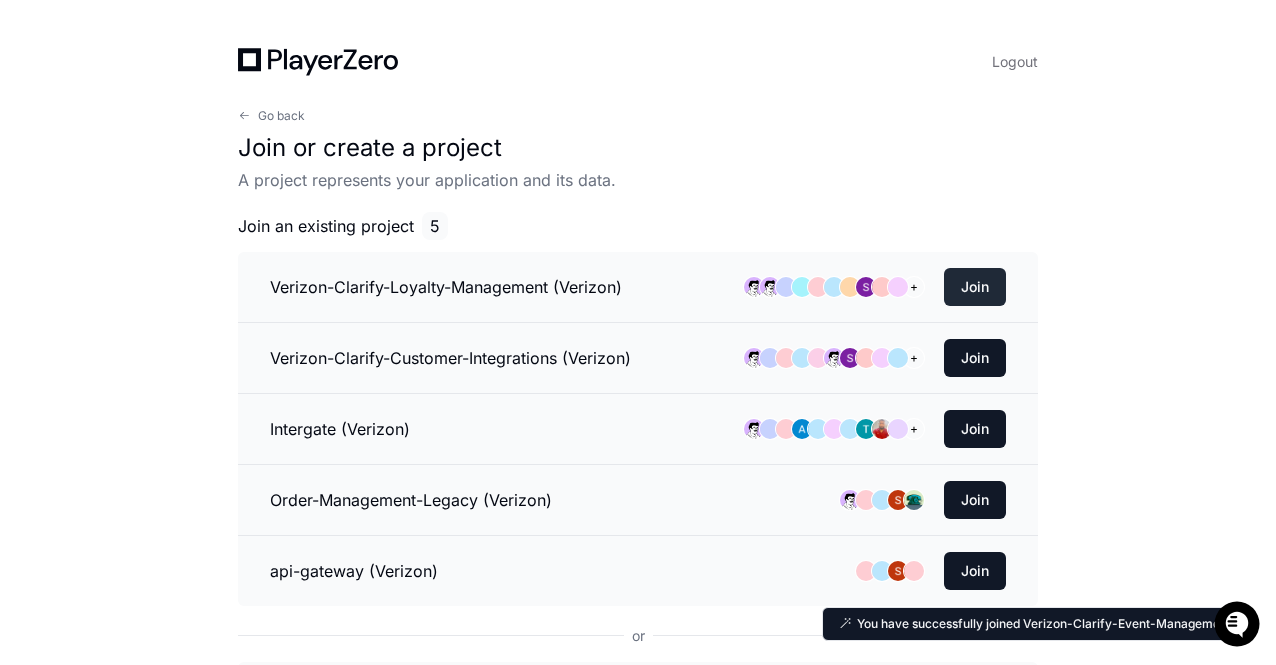 click on "Join" 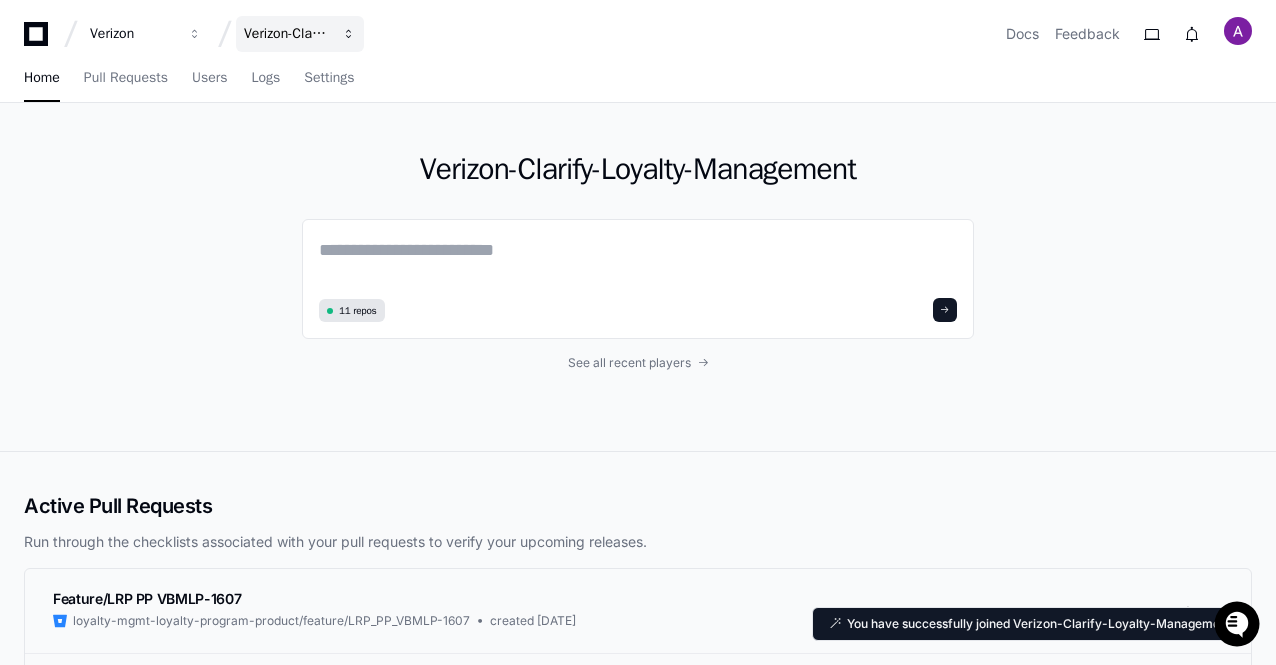 click on "Verizon-Clarify-Loyalty-Management" at bounding box center [133, 34] 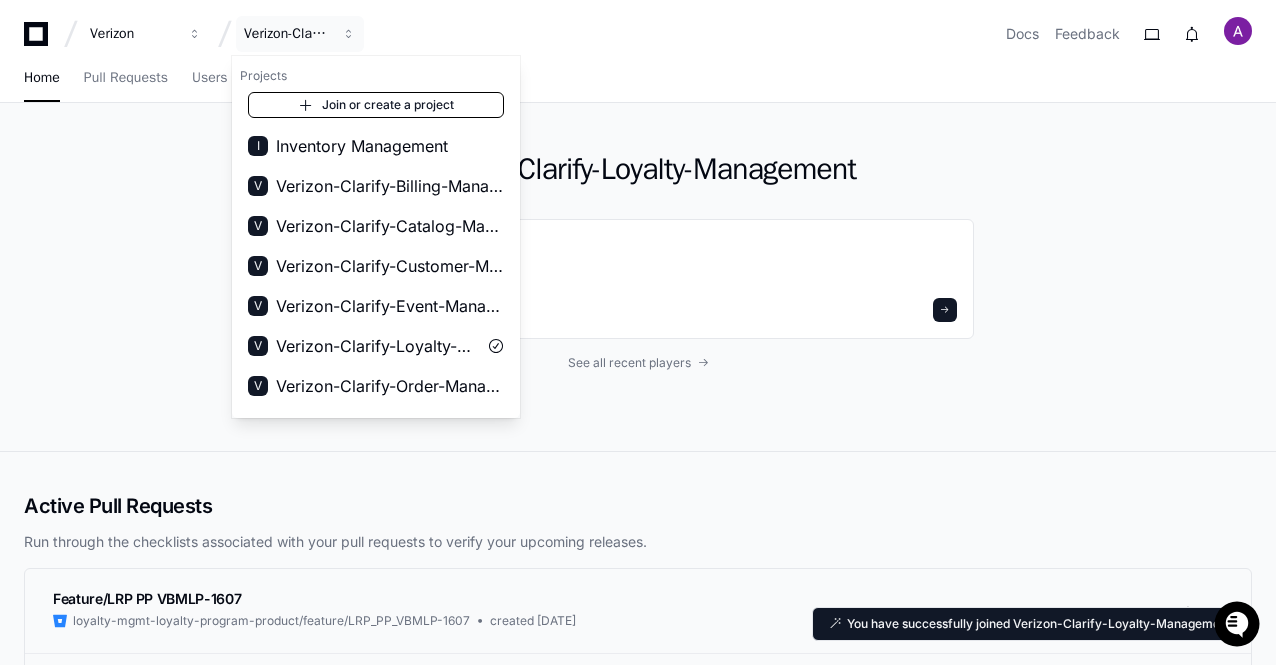 click on "Join or create a project" at bounding box center [376, 105] 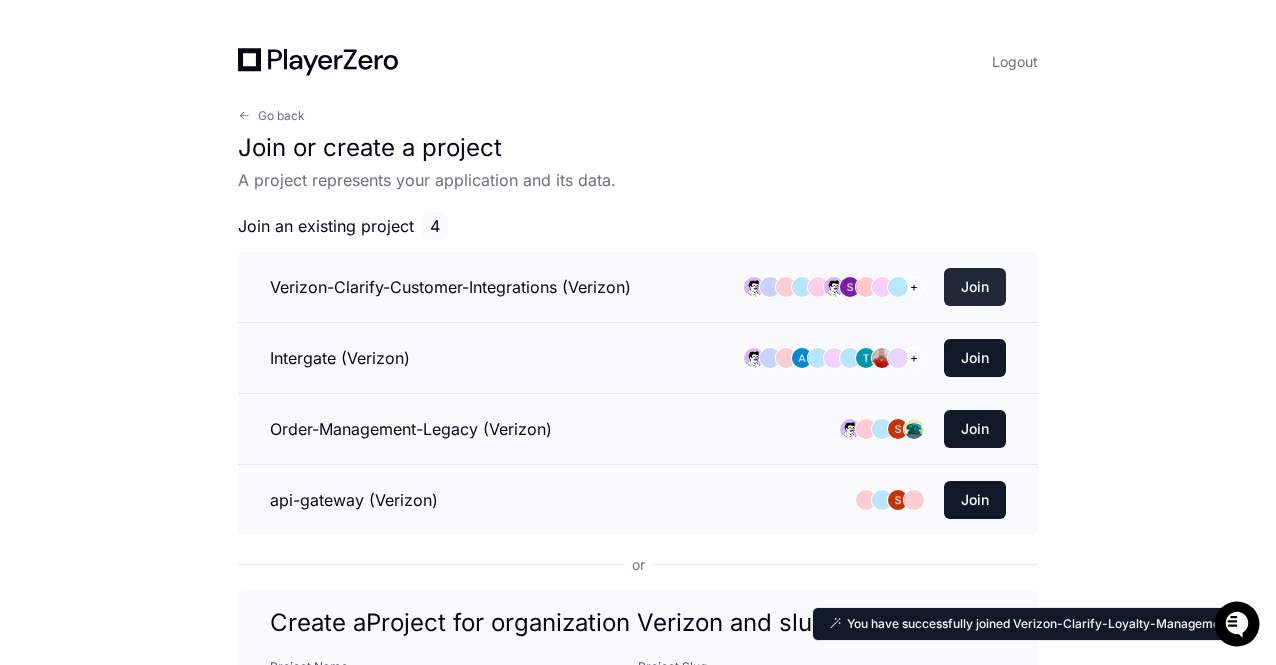 click on "Join" 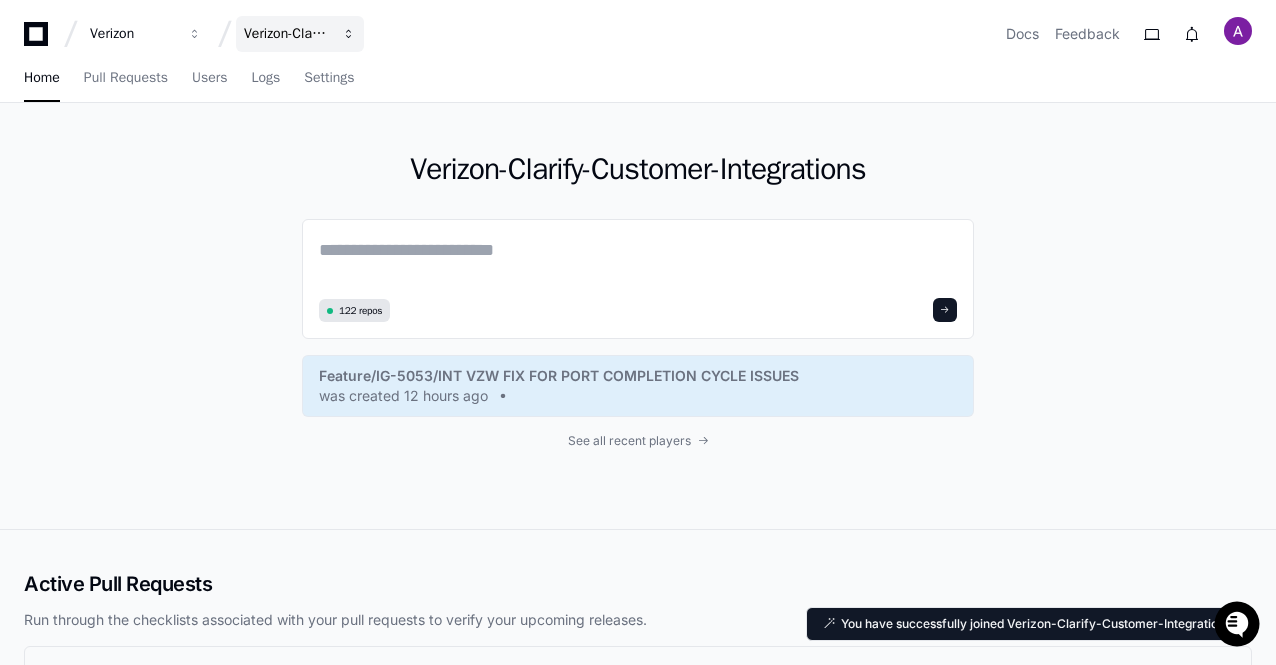click on "Verizon-Clarify-Customer-Integrations" at bounding box center [133, 34] 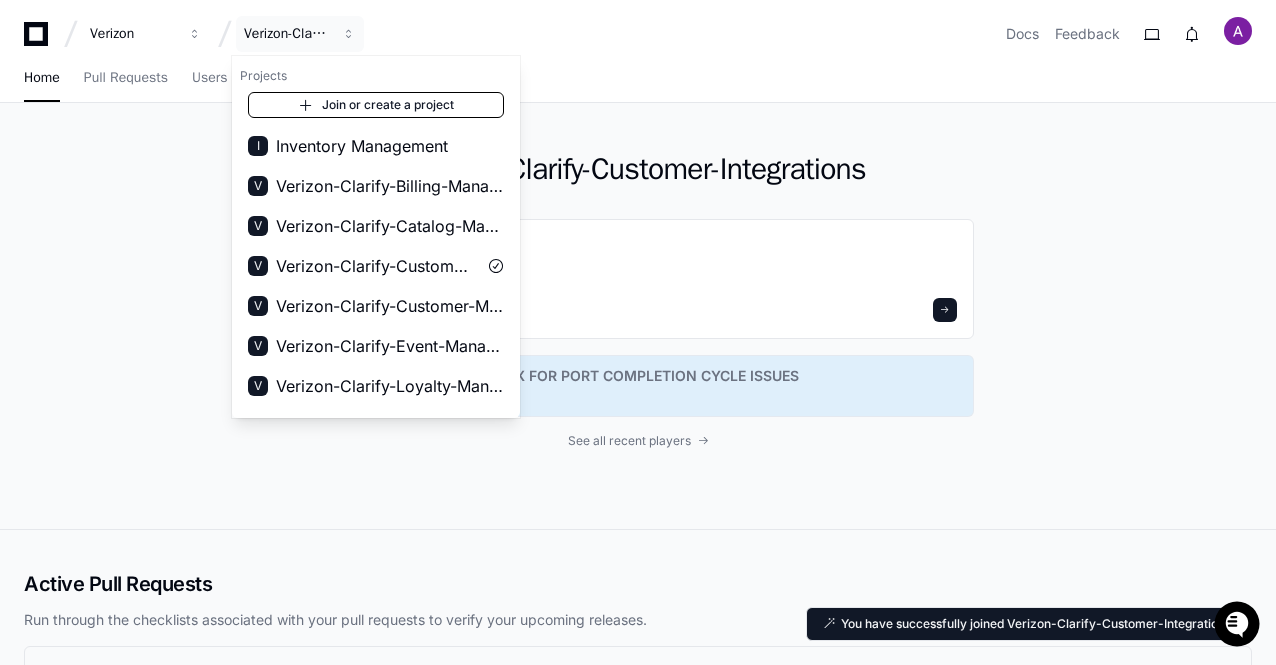 click at bounding box center [306, 105] 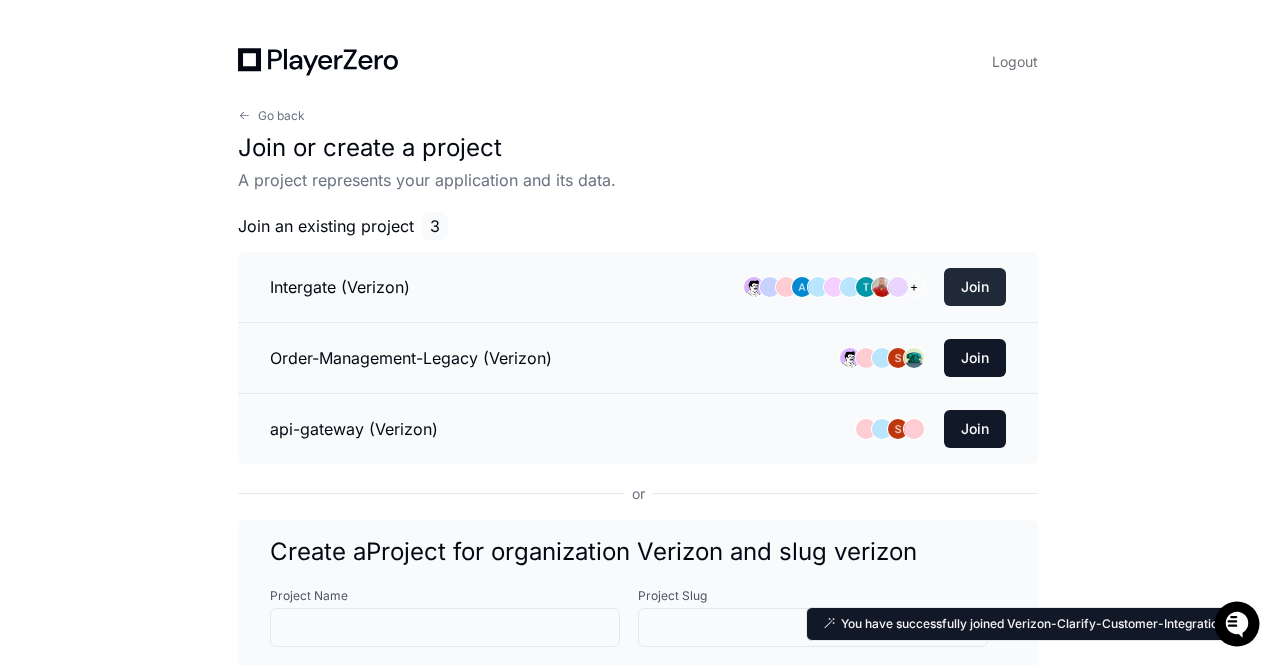 click on "Join" 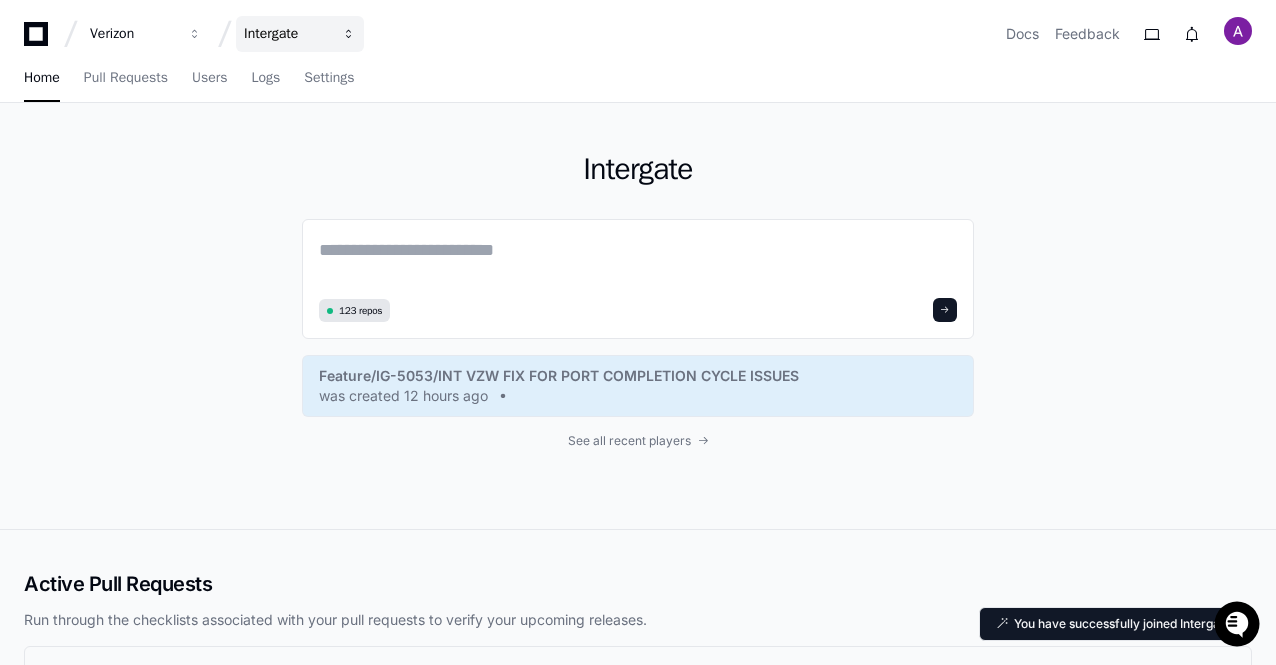 click on "Intergate" at bounding box center (133, 34) 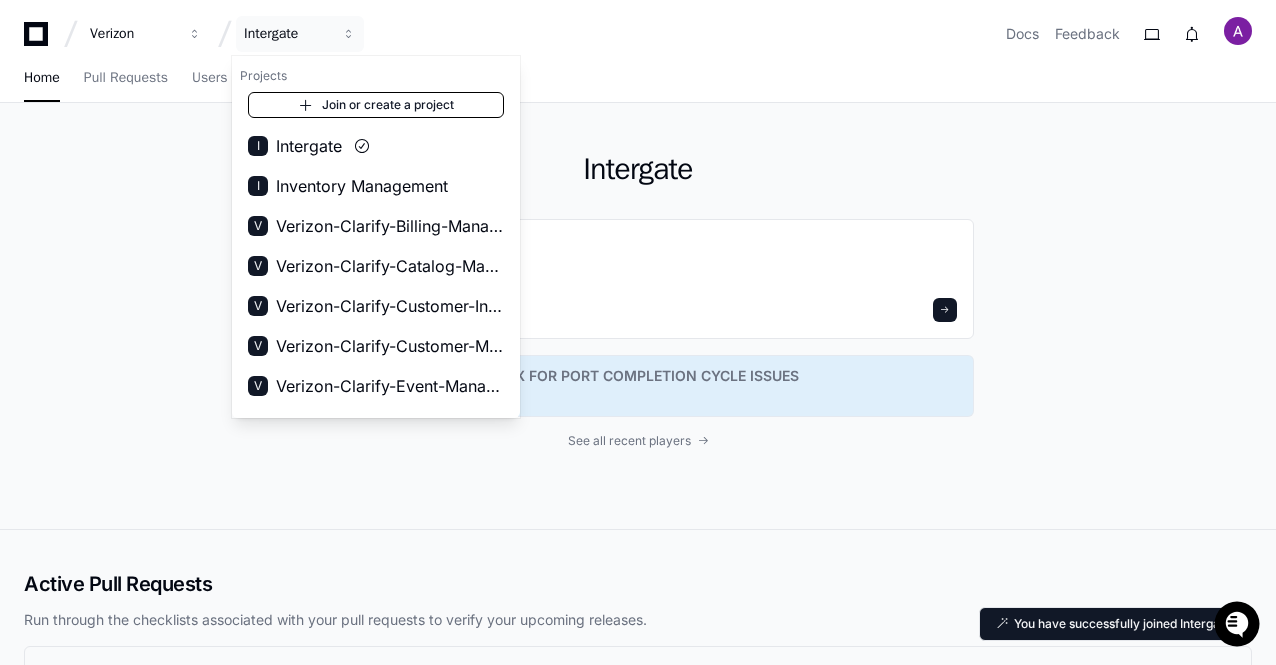click on "Join or create a project" at bounding box center (376, 105) 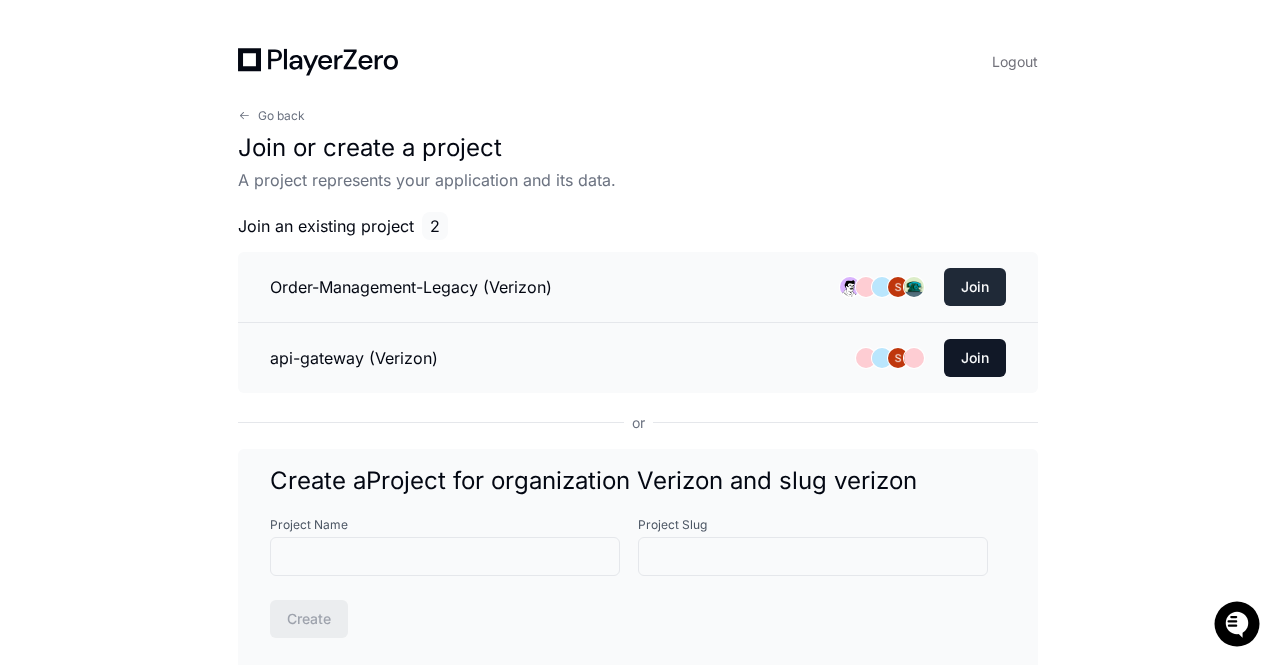 click on "Join" 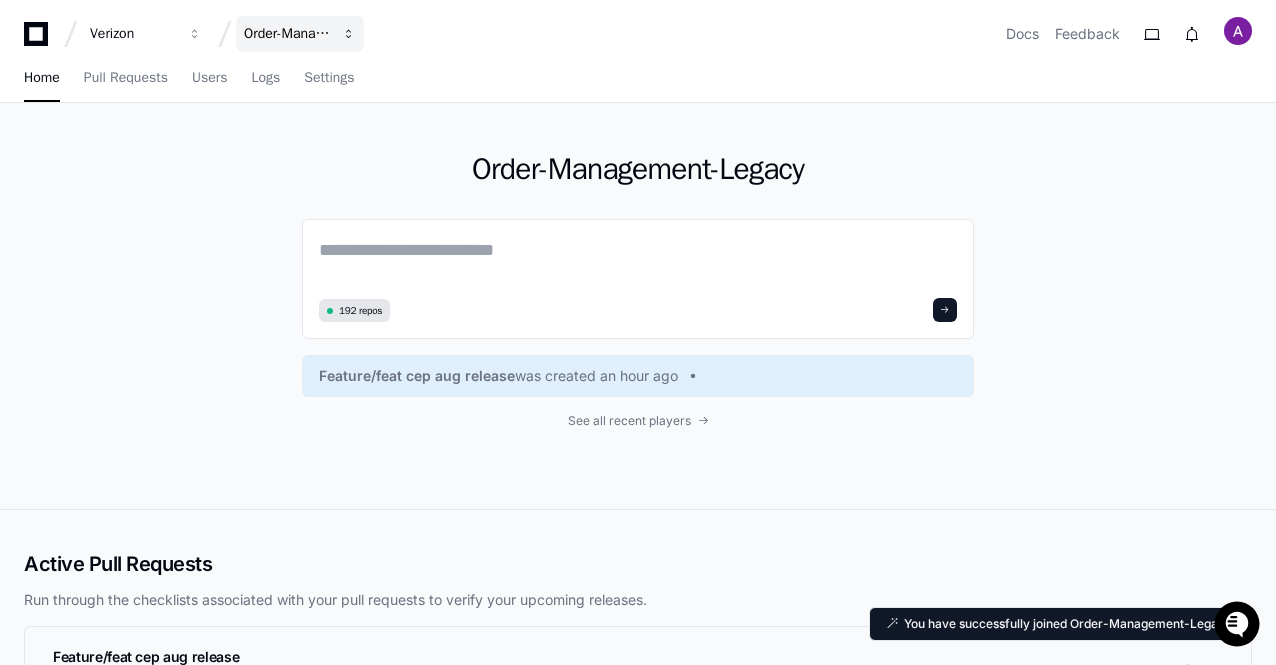 click on "Order-Management-Legacy" at bounding box center [133, 34] 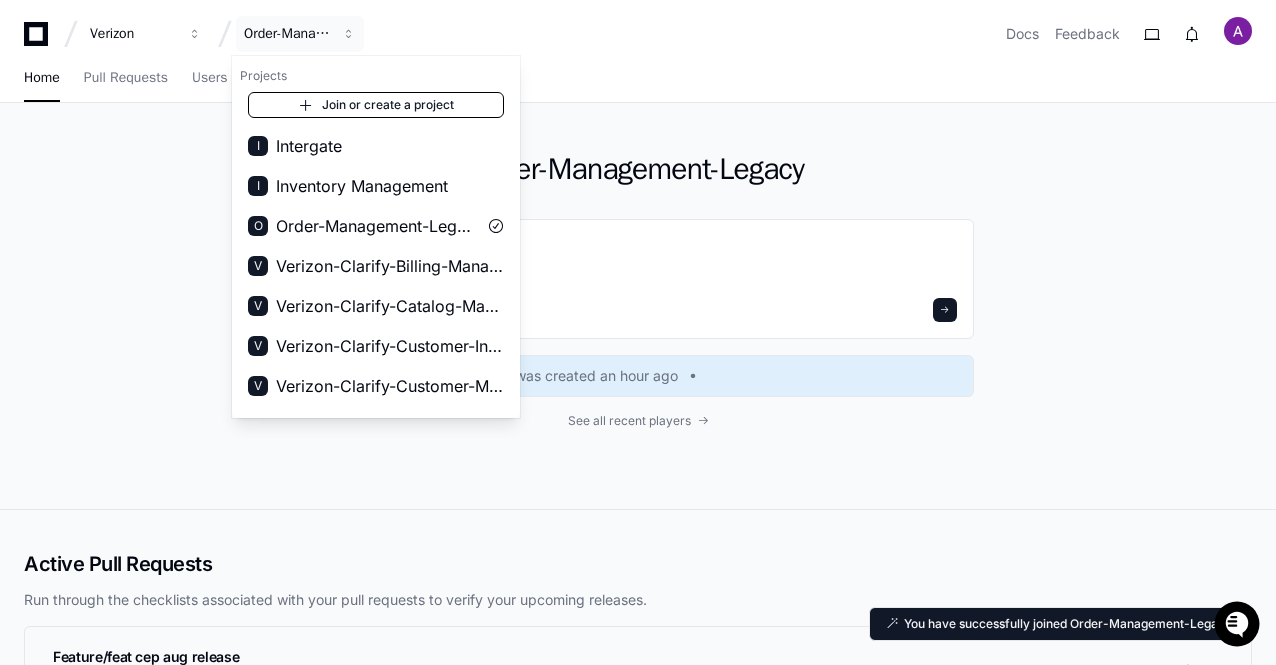 click on "Join or create a project" at bounding box center [376, 105] 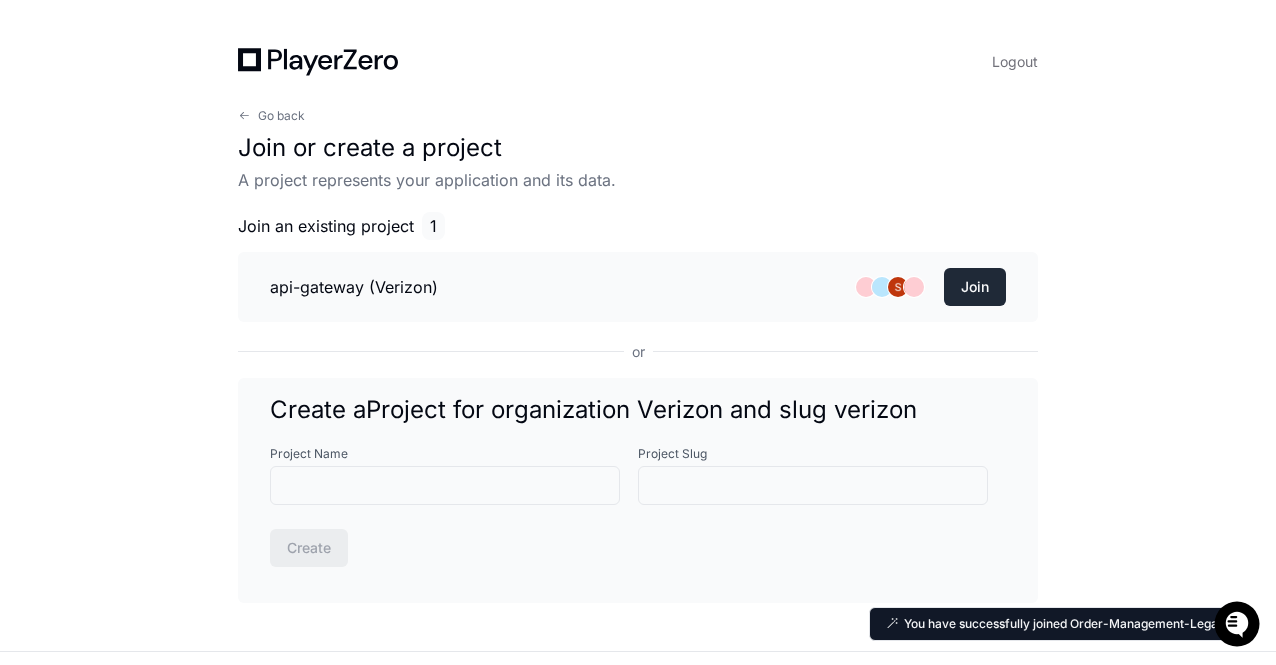 click on "Join" 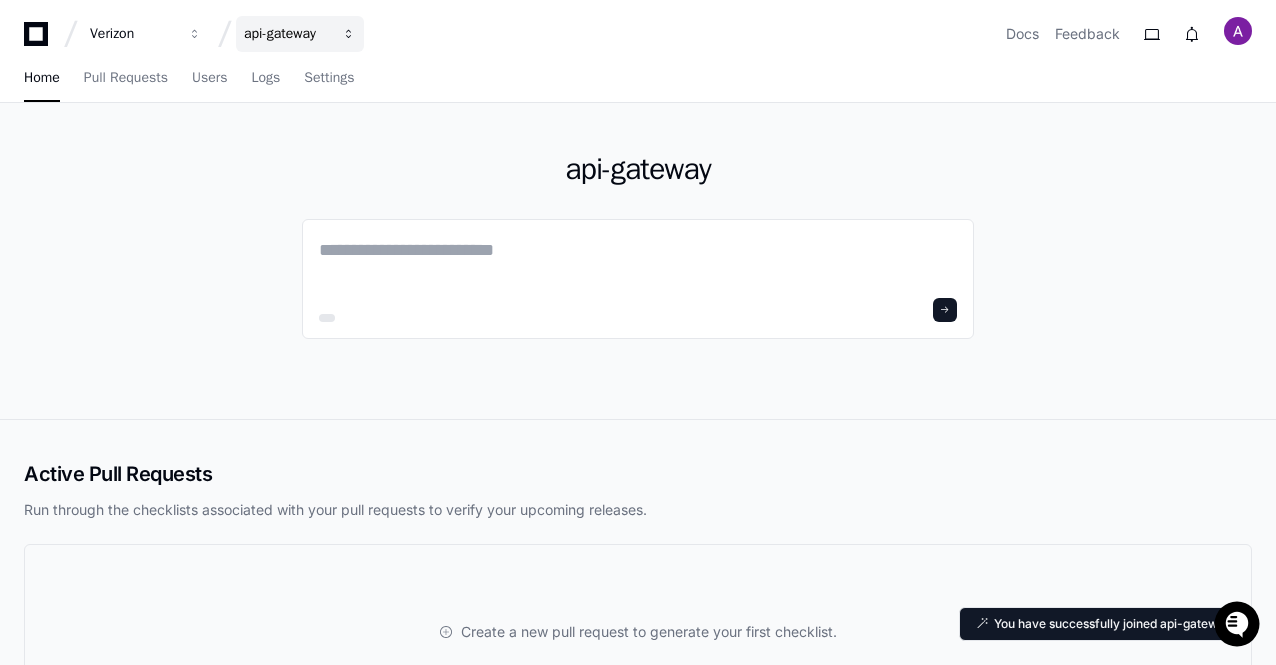 click on "api-gateway" at bounding box center (133, 34) 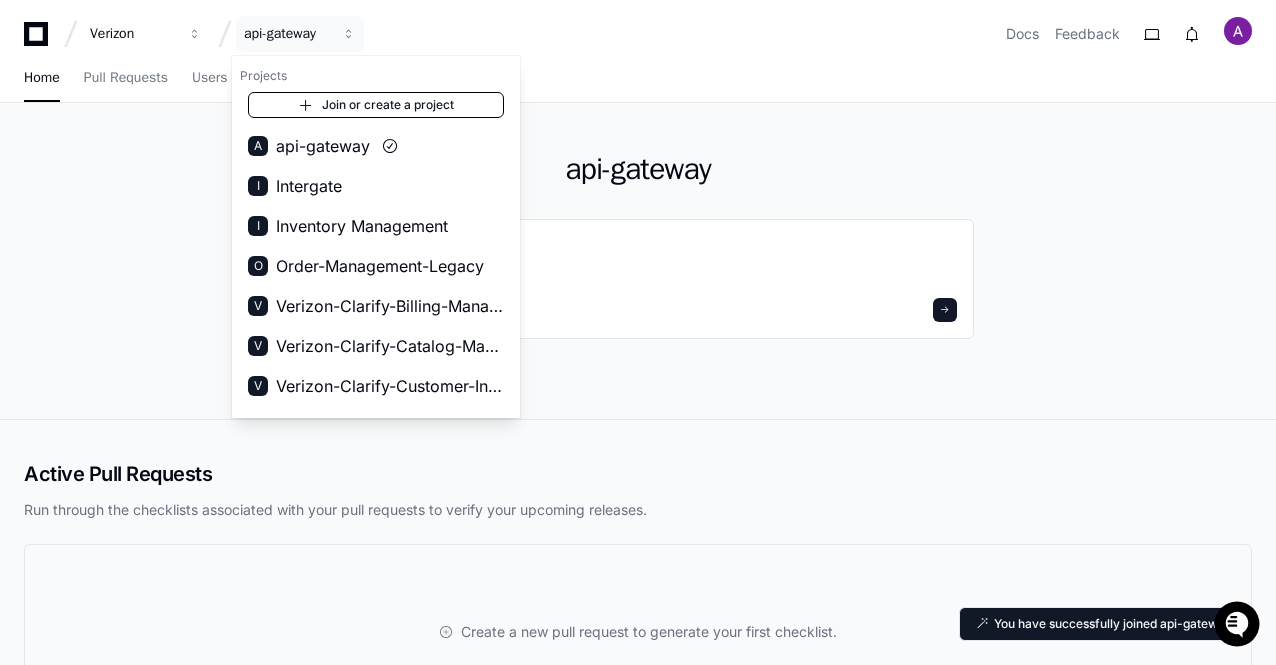 click on "Join or create a project" at bounding box center (376, 105) 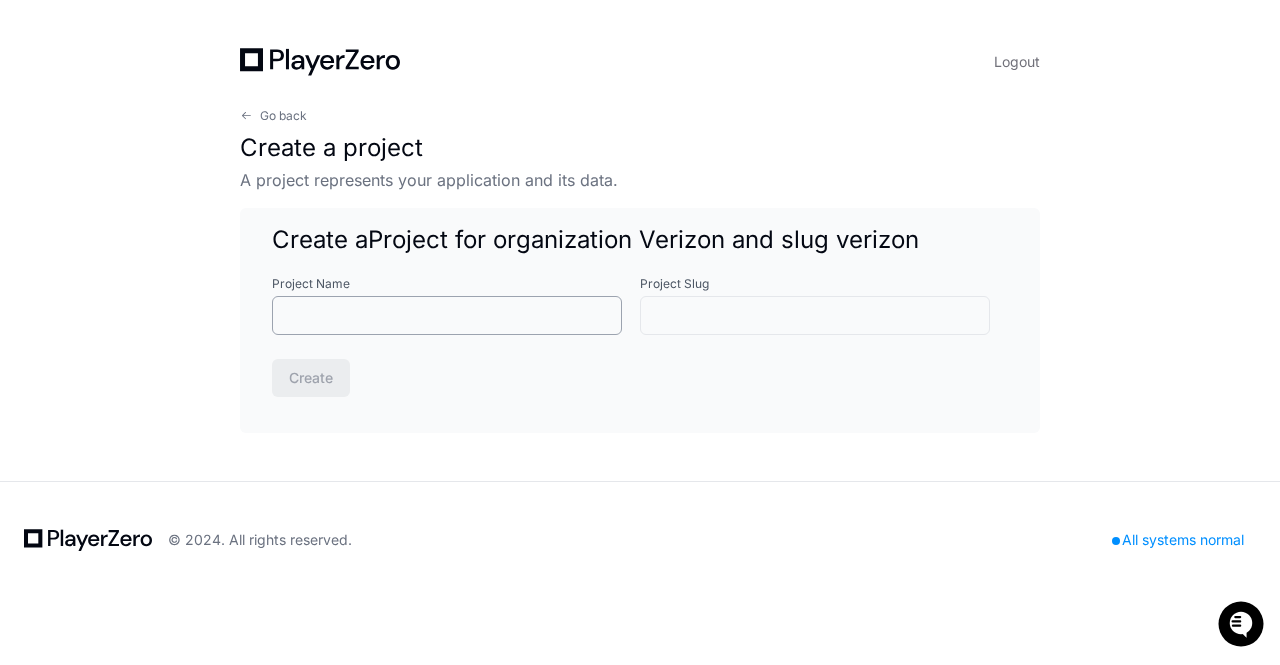 click on "Project Name" at bounding box center (447, 316) 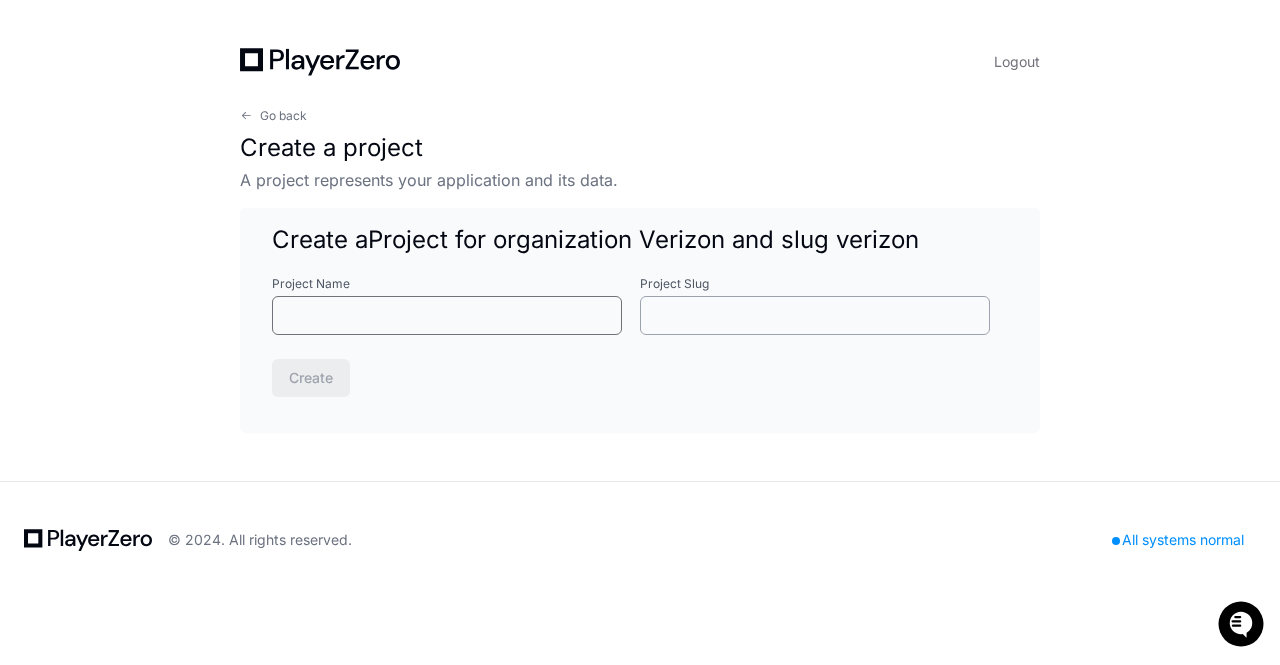 click on "Project Slug" at bounding box center (815, 316) 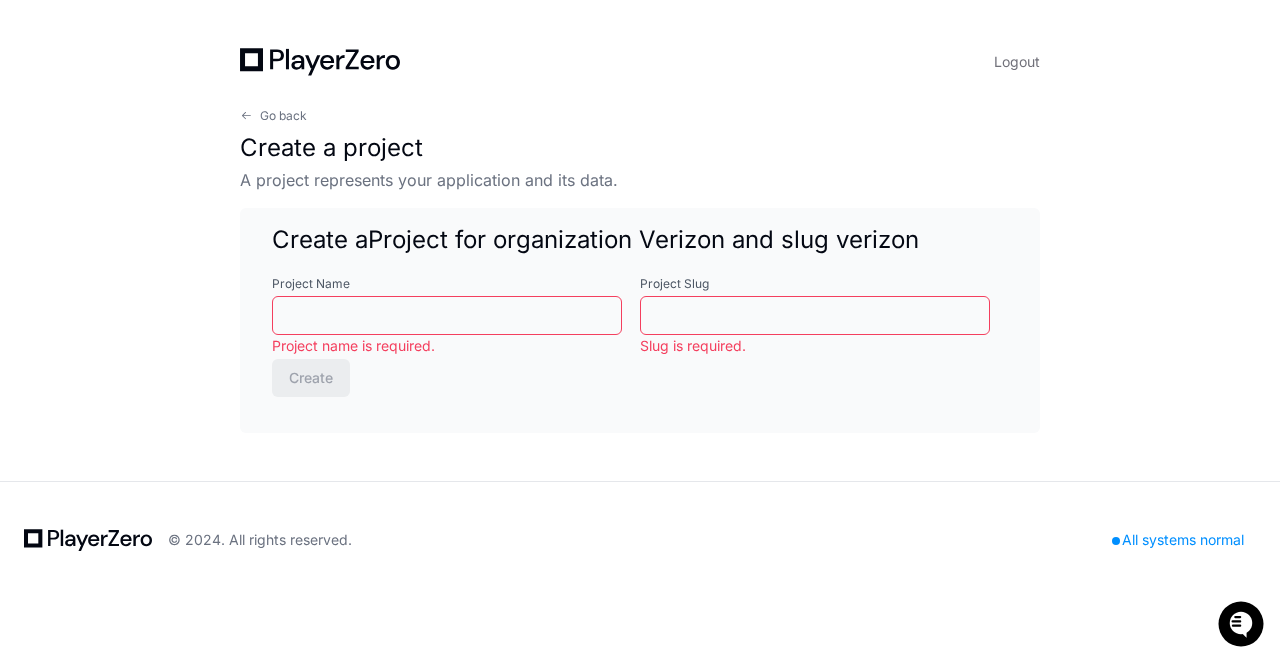 click on "Project Name" at bounding box center (447, 316) 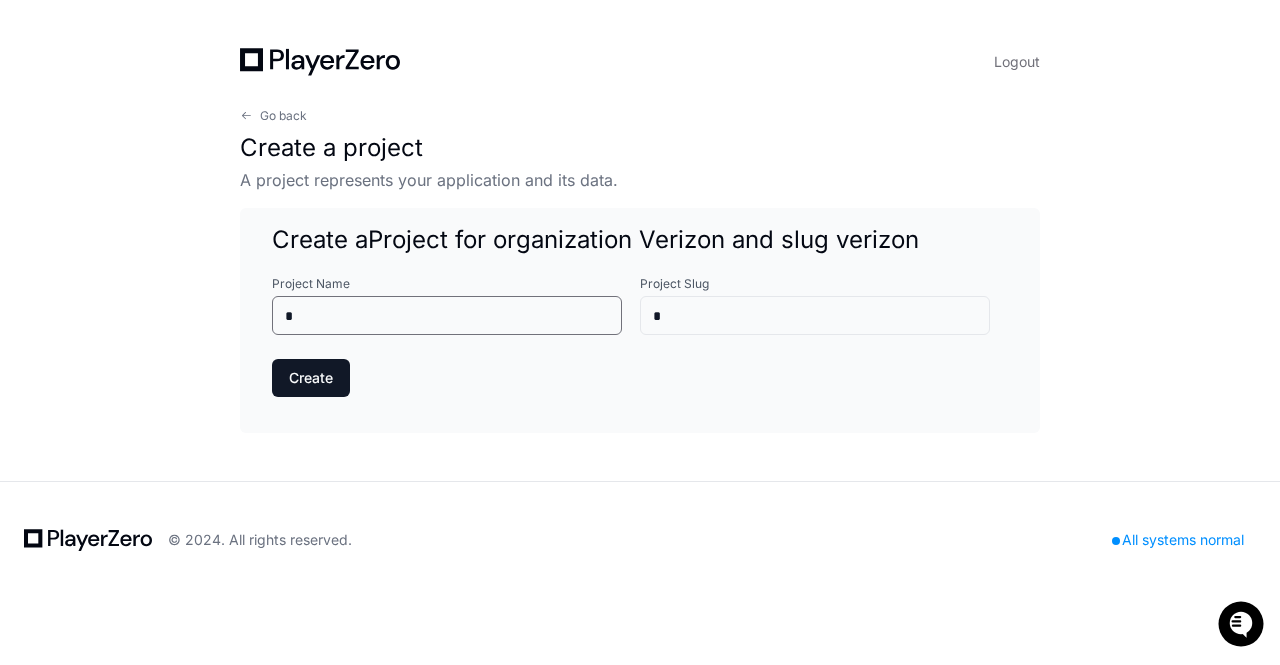 type on "**" 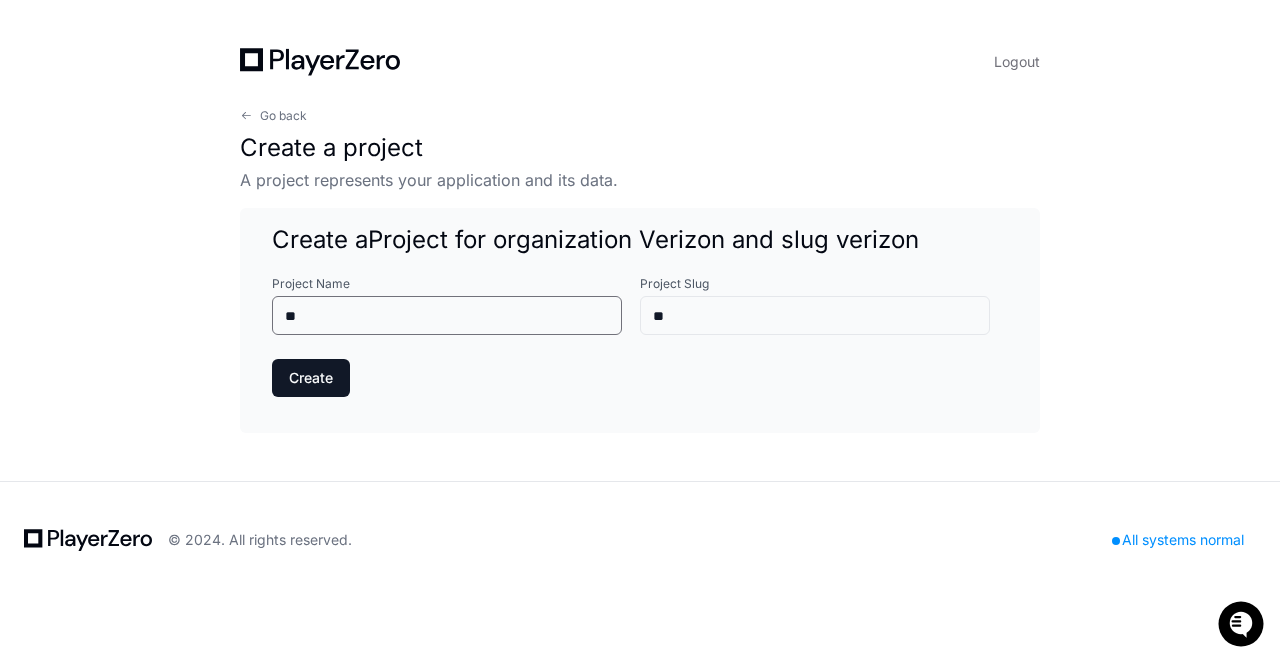 type on "***" 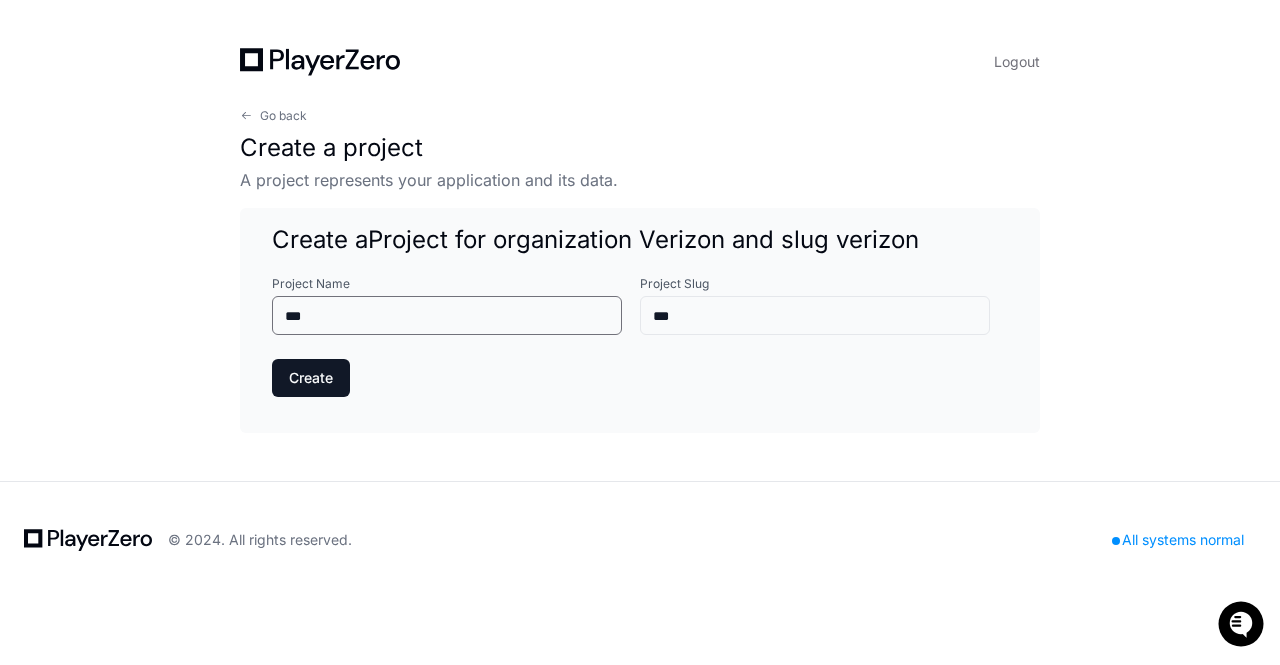 type on "****" 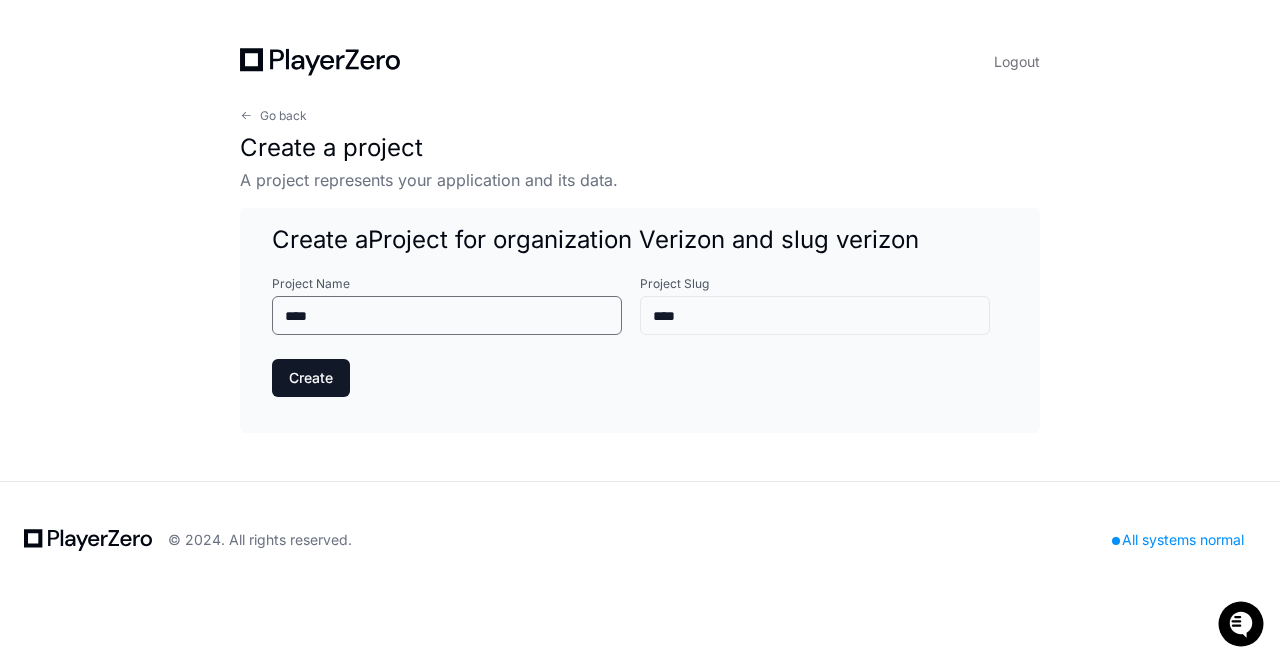 type on "*****" 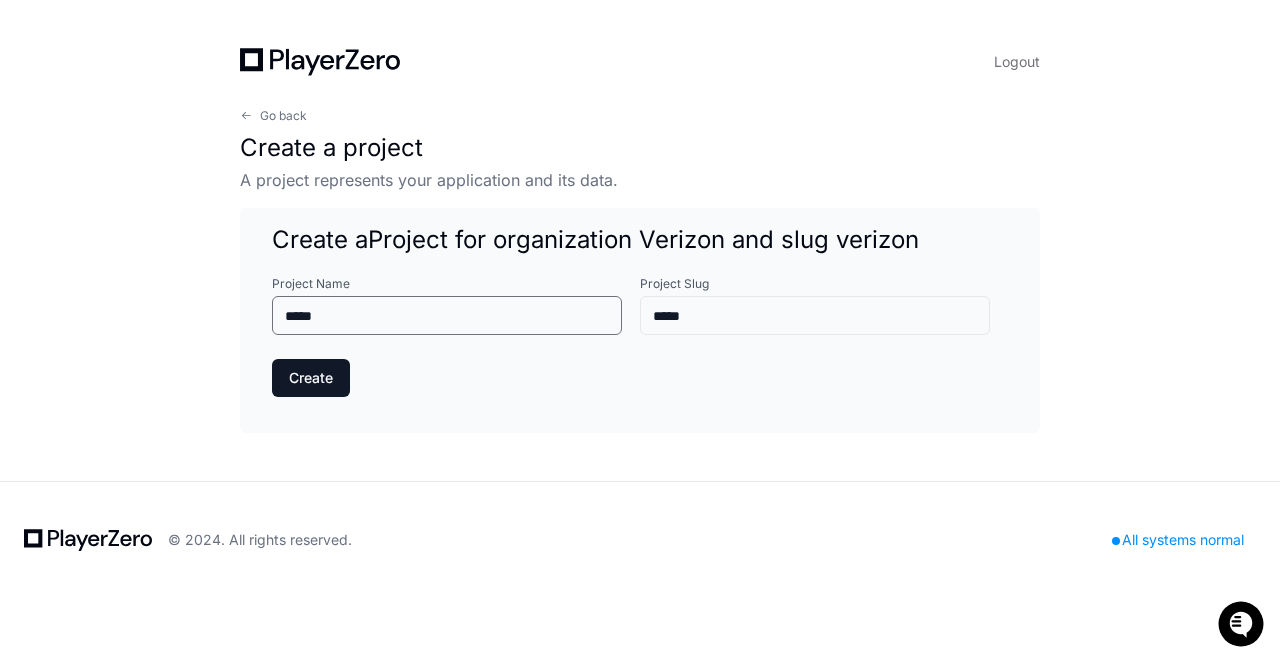 type on "******" 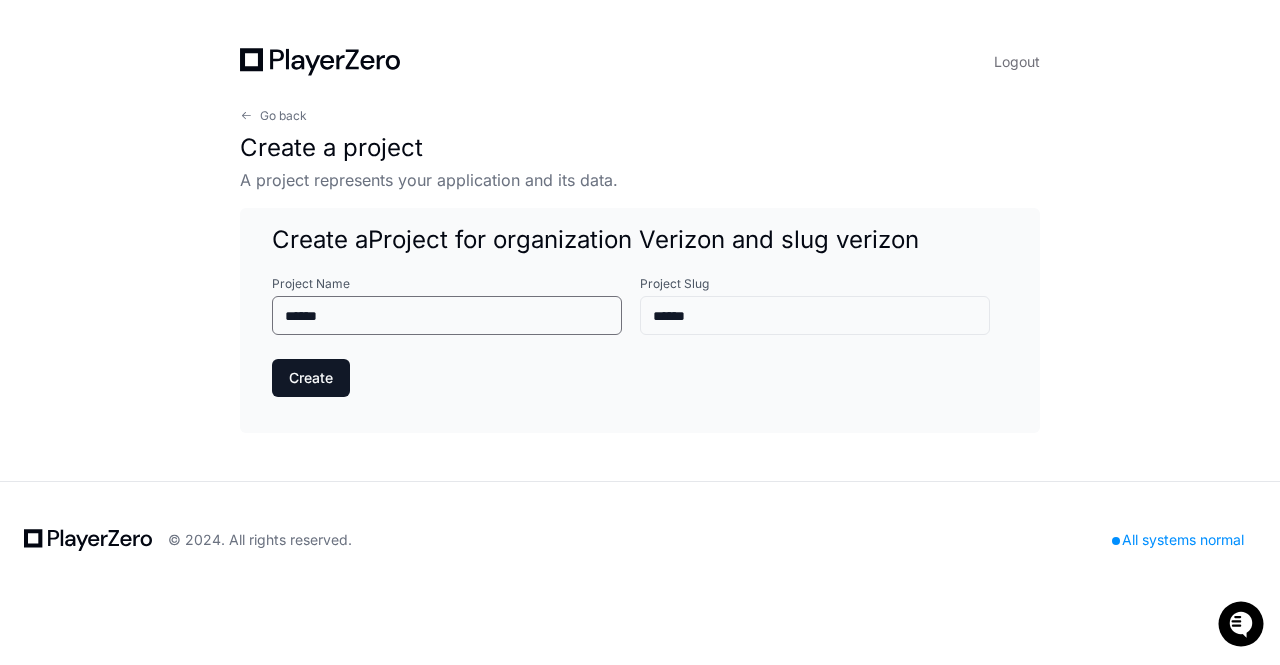 type on "*******" 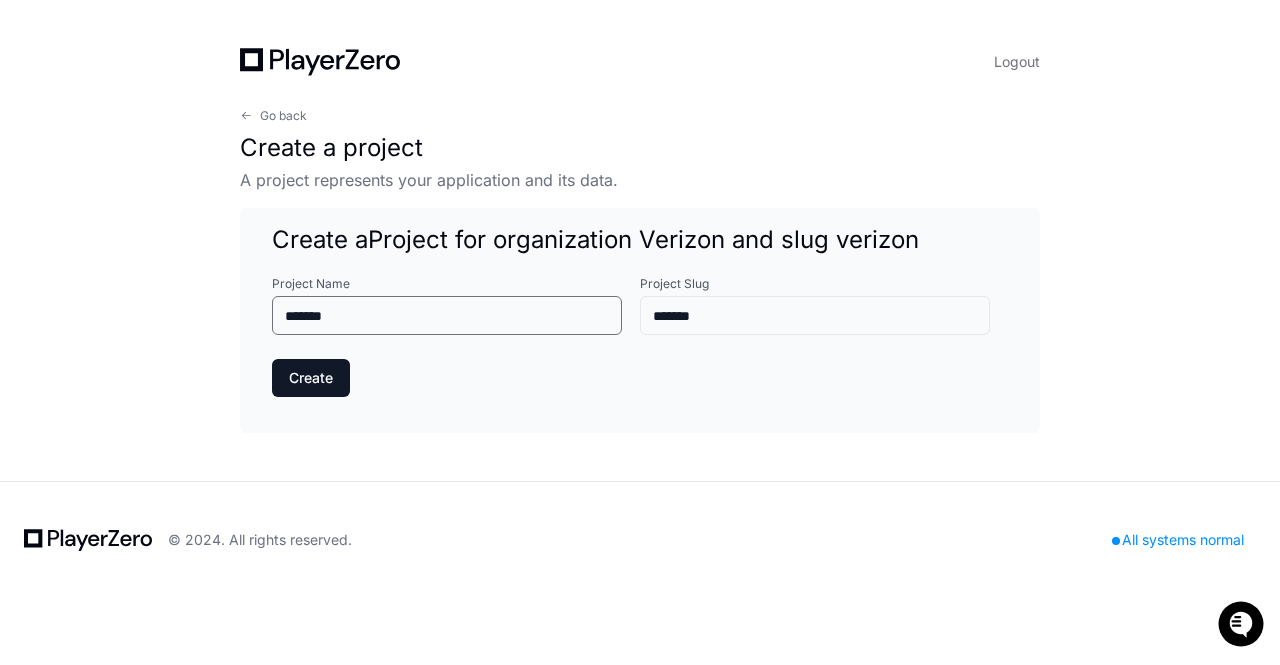 type on "********" 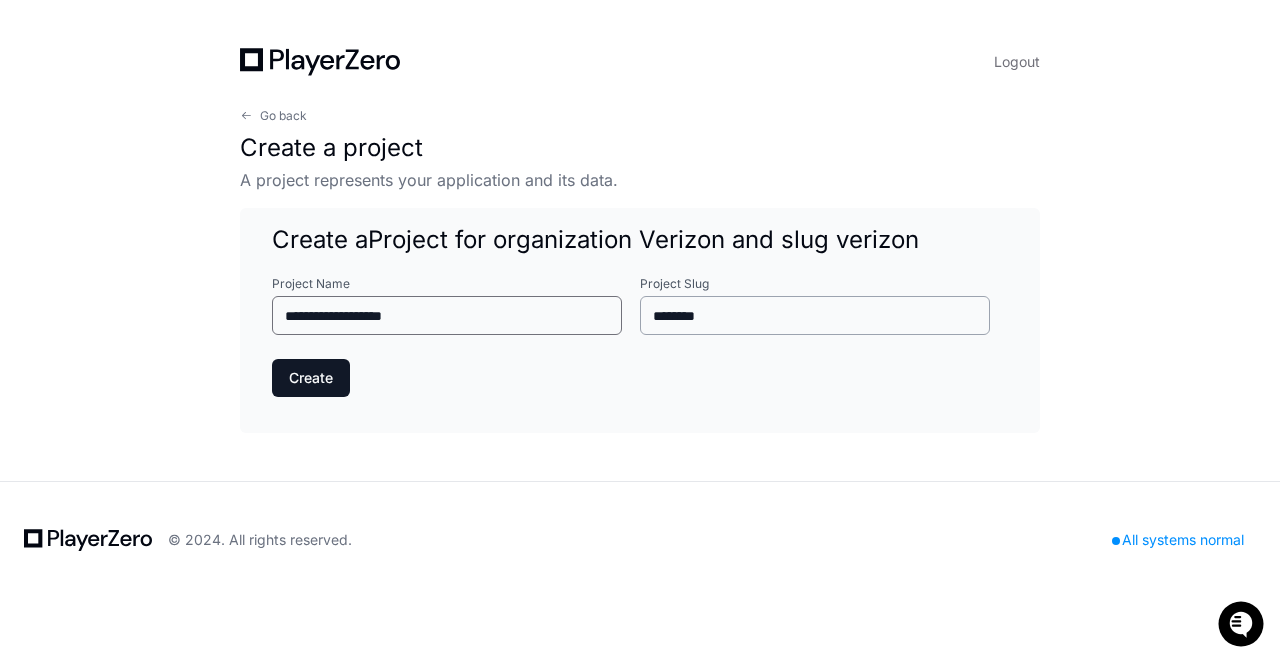 type on "**********" 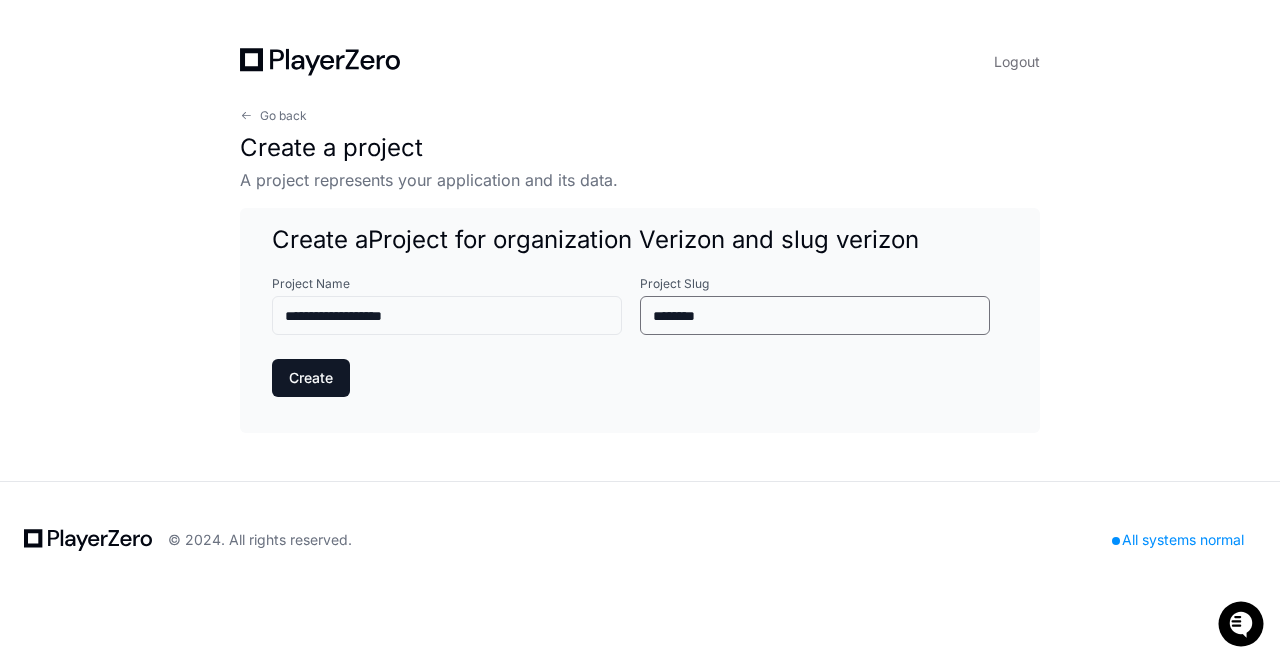 click on "********" at bounding box center (815, 316) 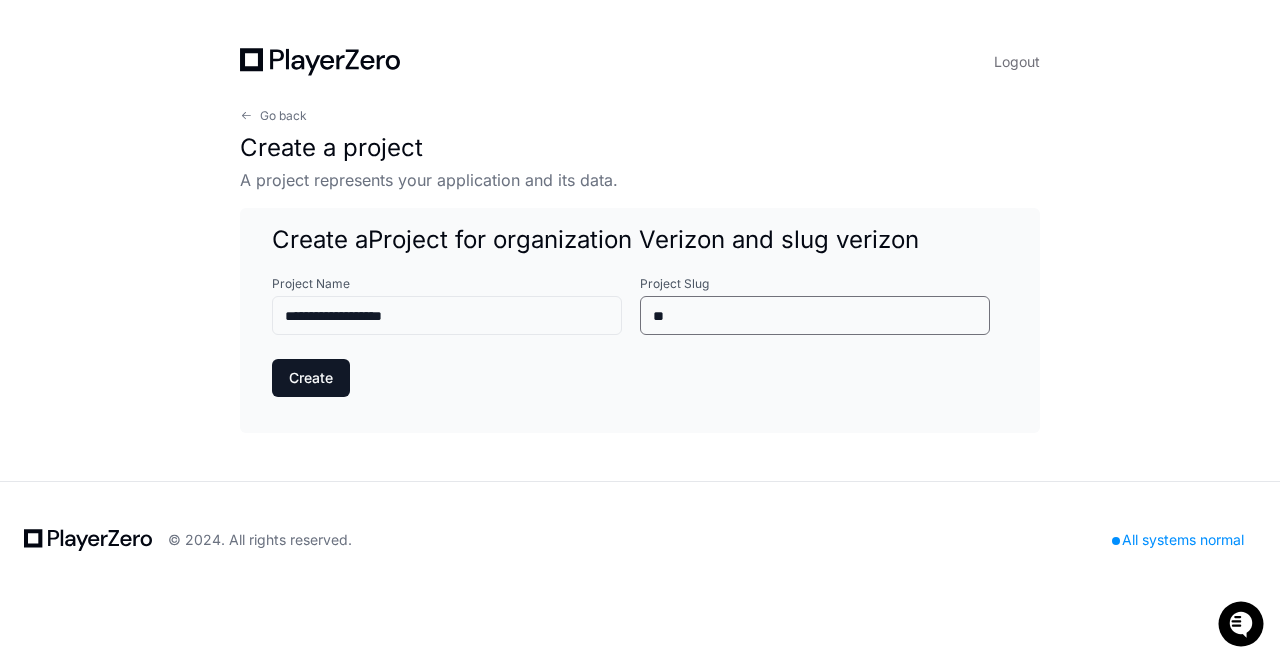 type on "*" 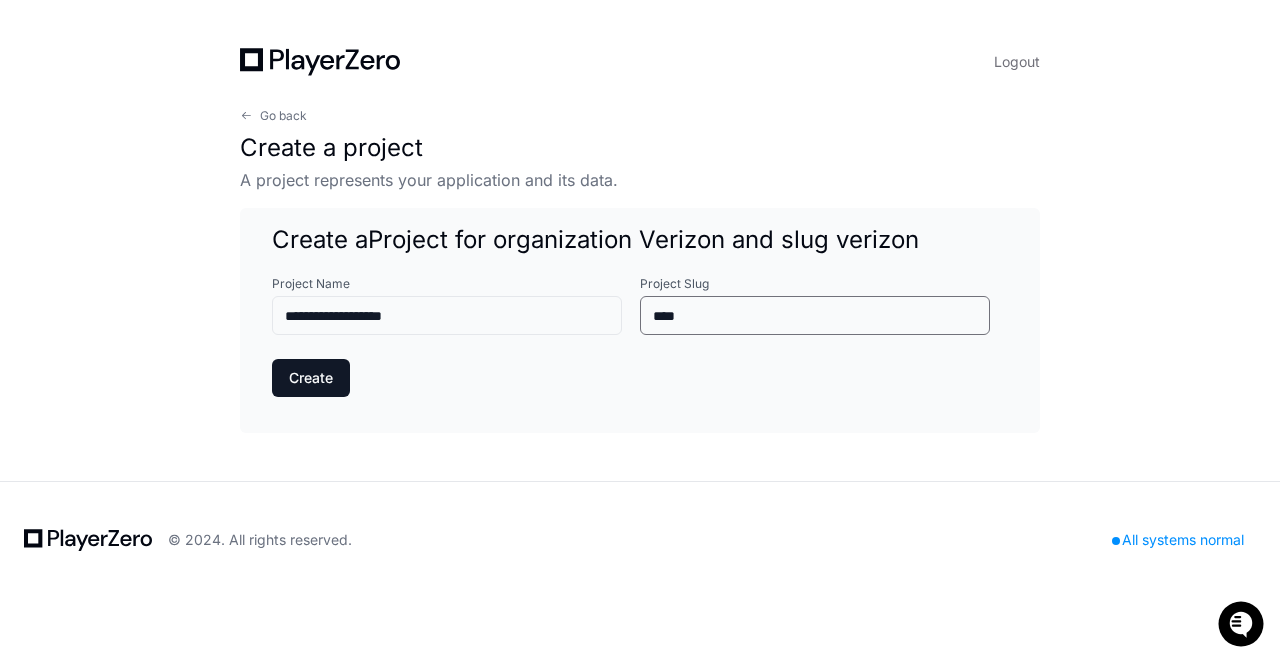 click on "****" at bounding box center [815, 316] 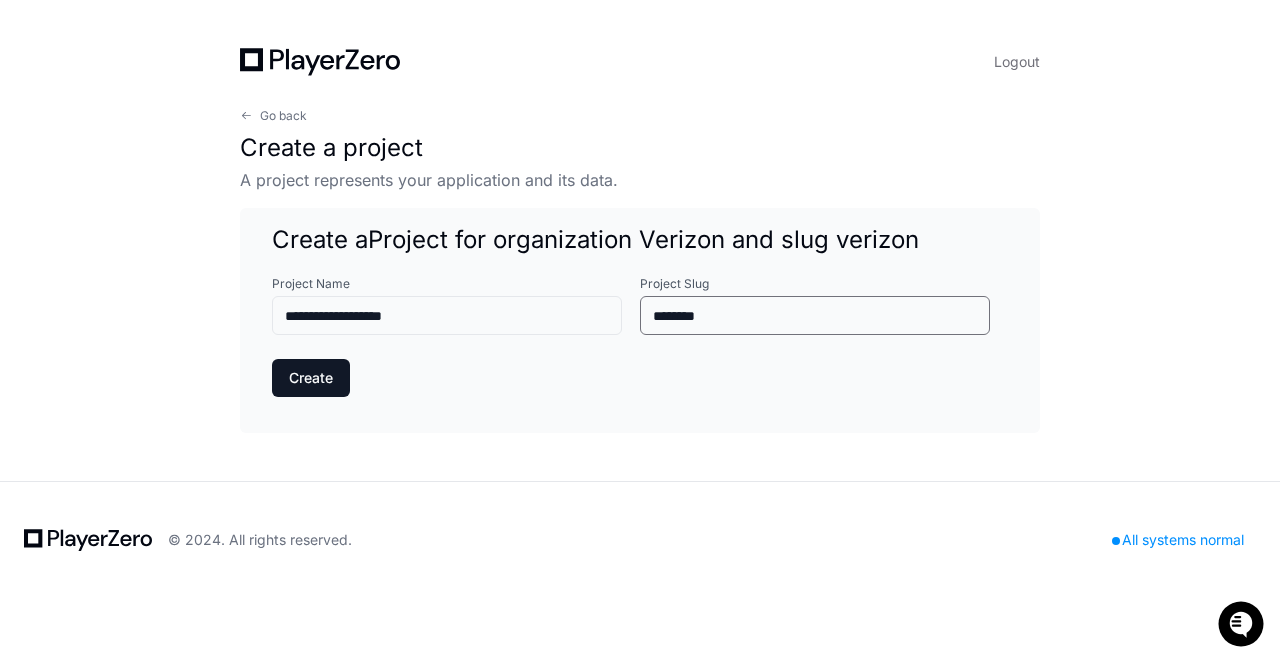 type on "********" 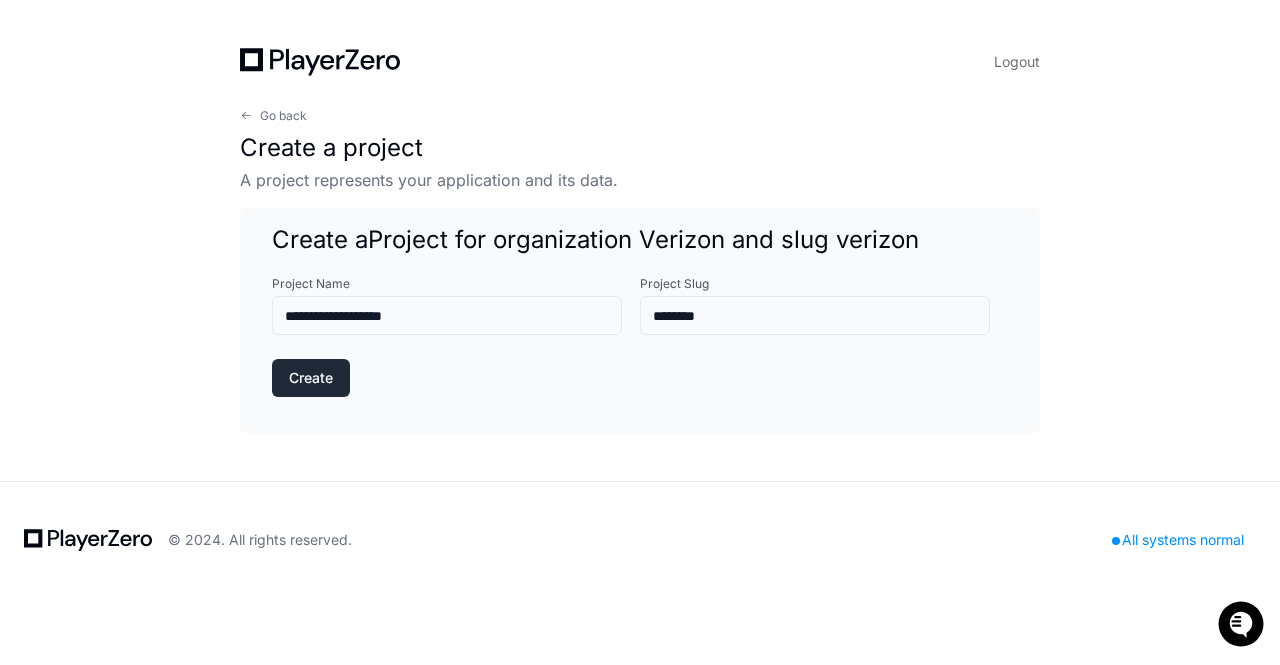 click on "Create" 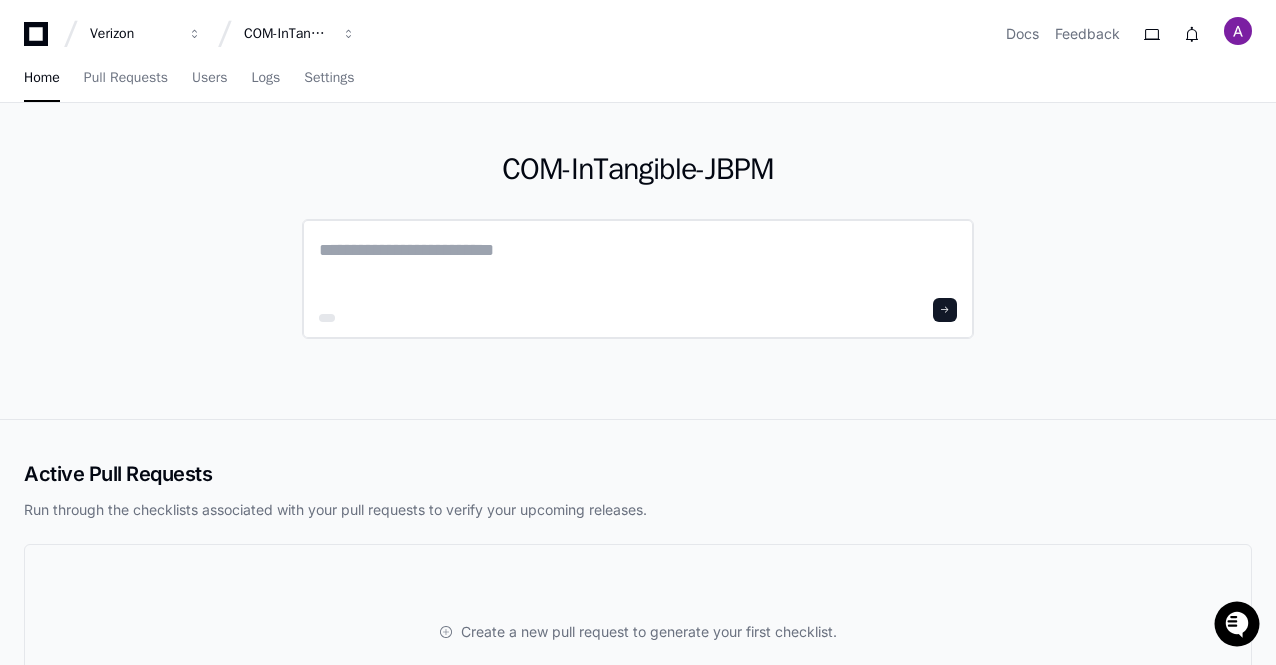 click 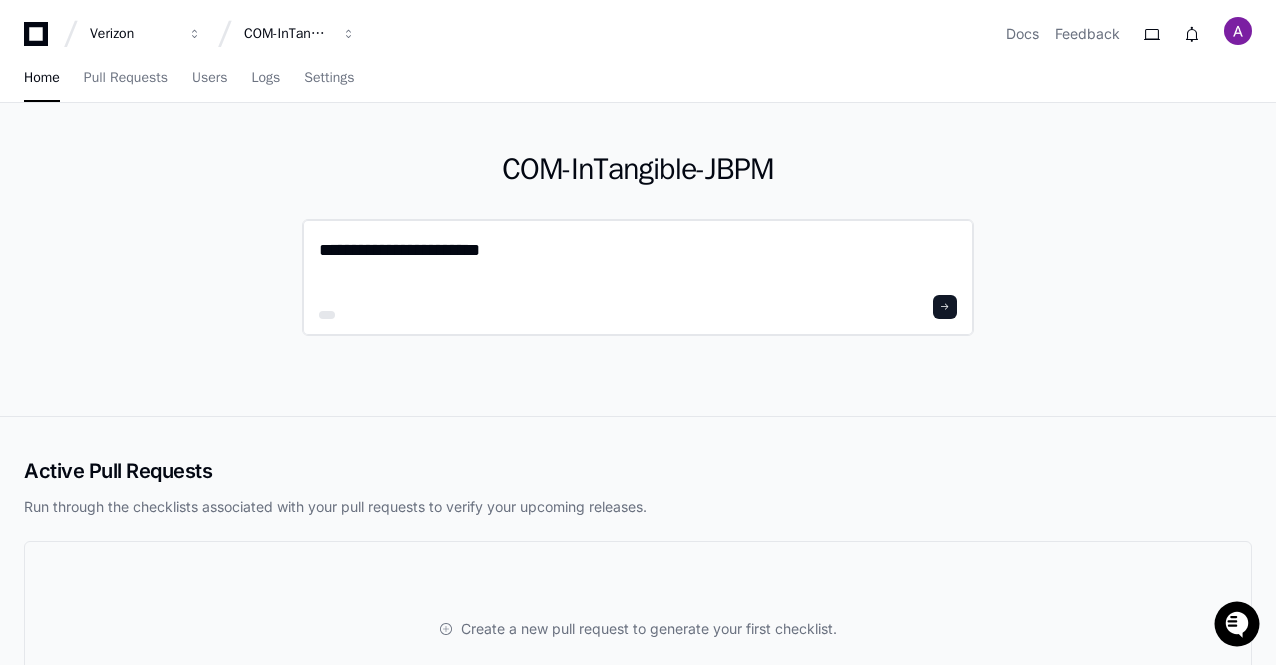 paste on "**********" 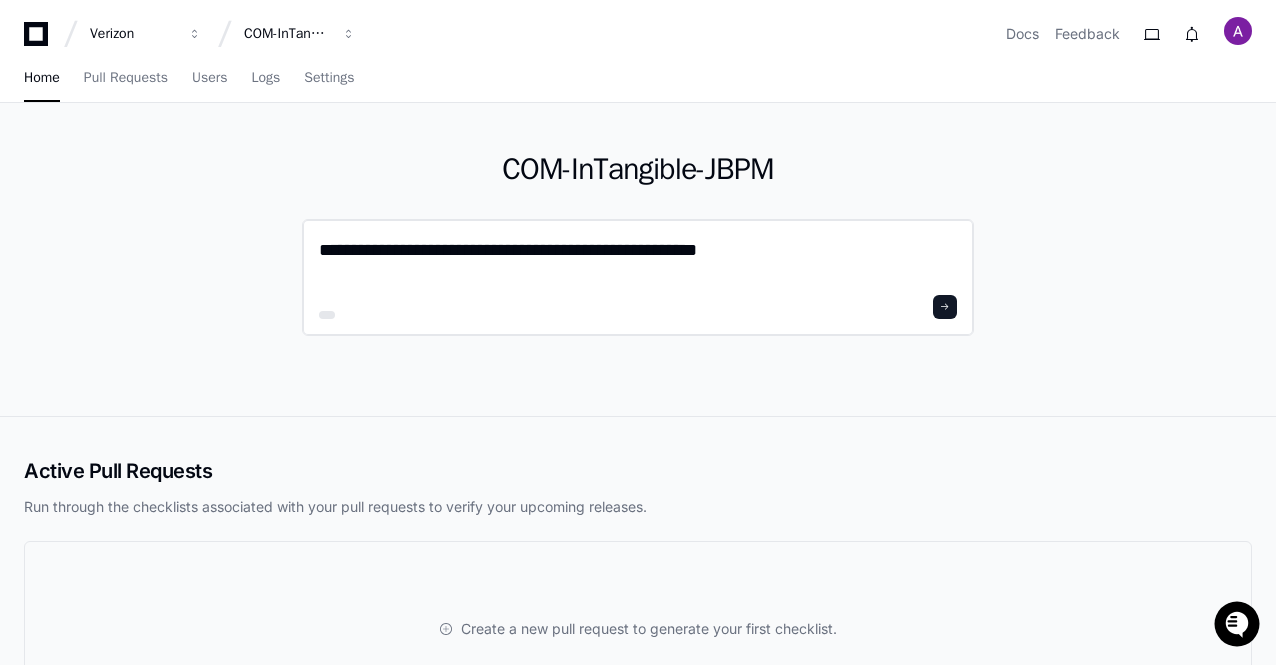 type on "**********" 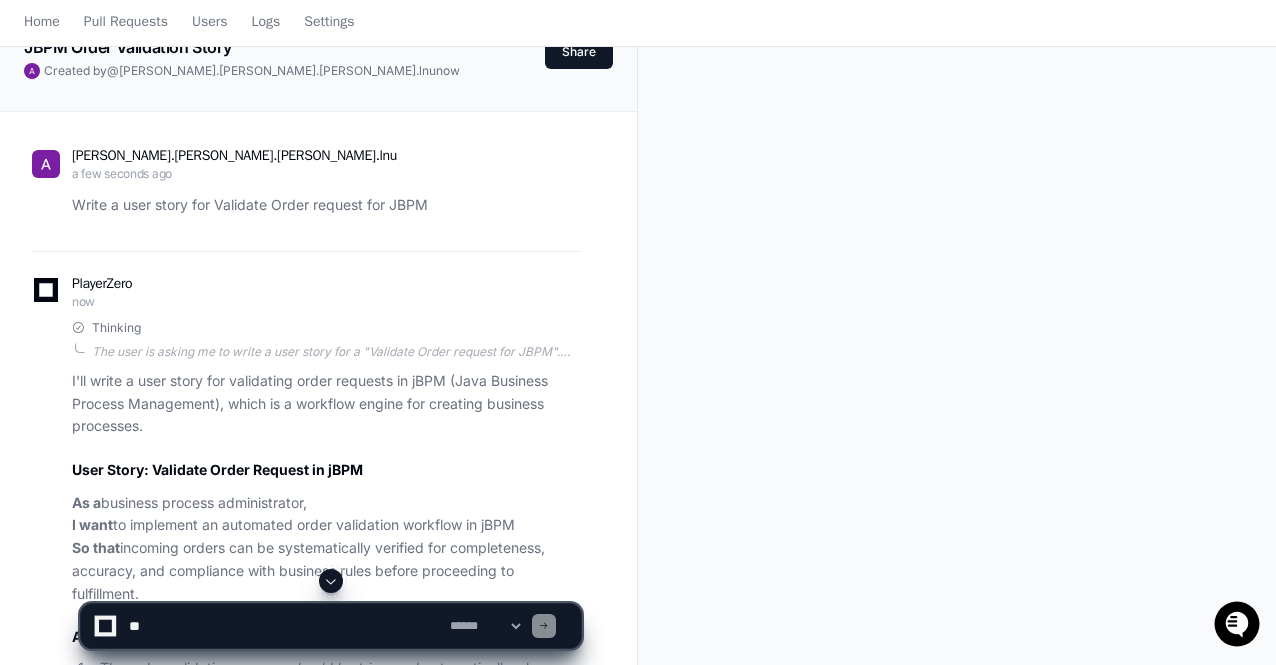 scroll, scrollTop: 0, scrollLeft: 0, axis: both 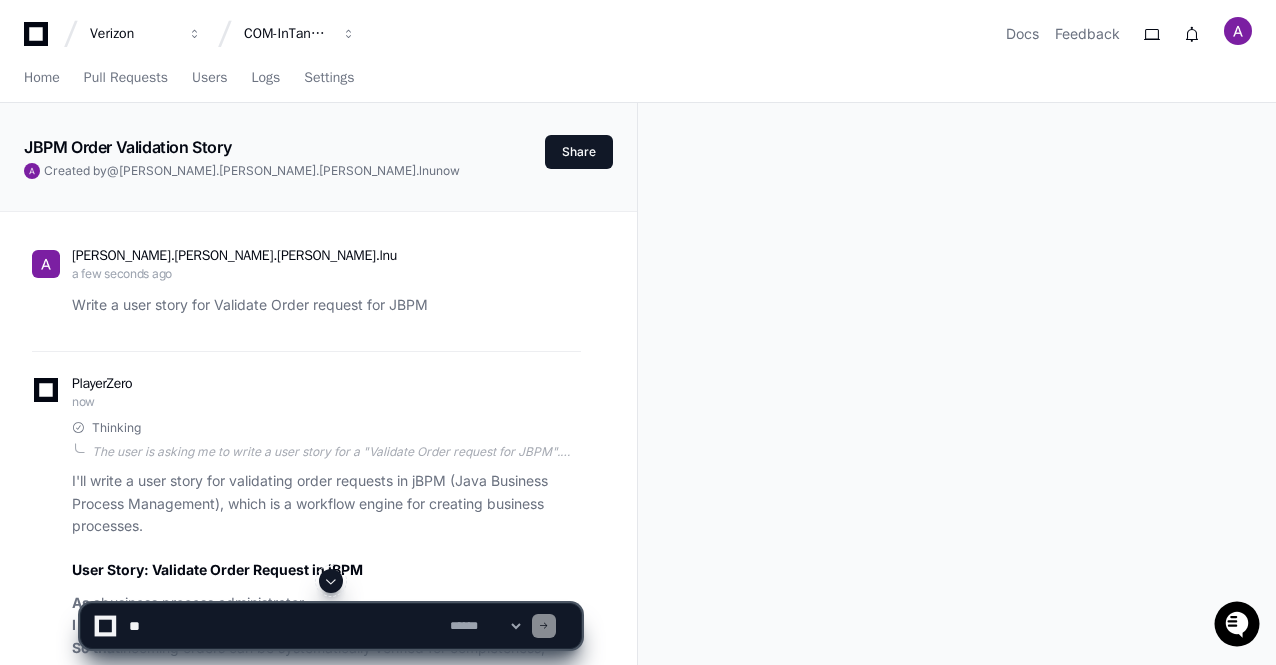 click on "Write a user story for Validate Order request for JBPM" 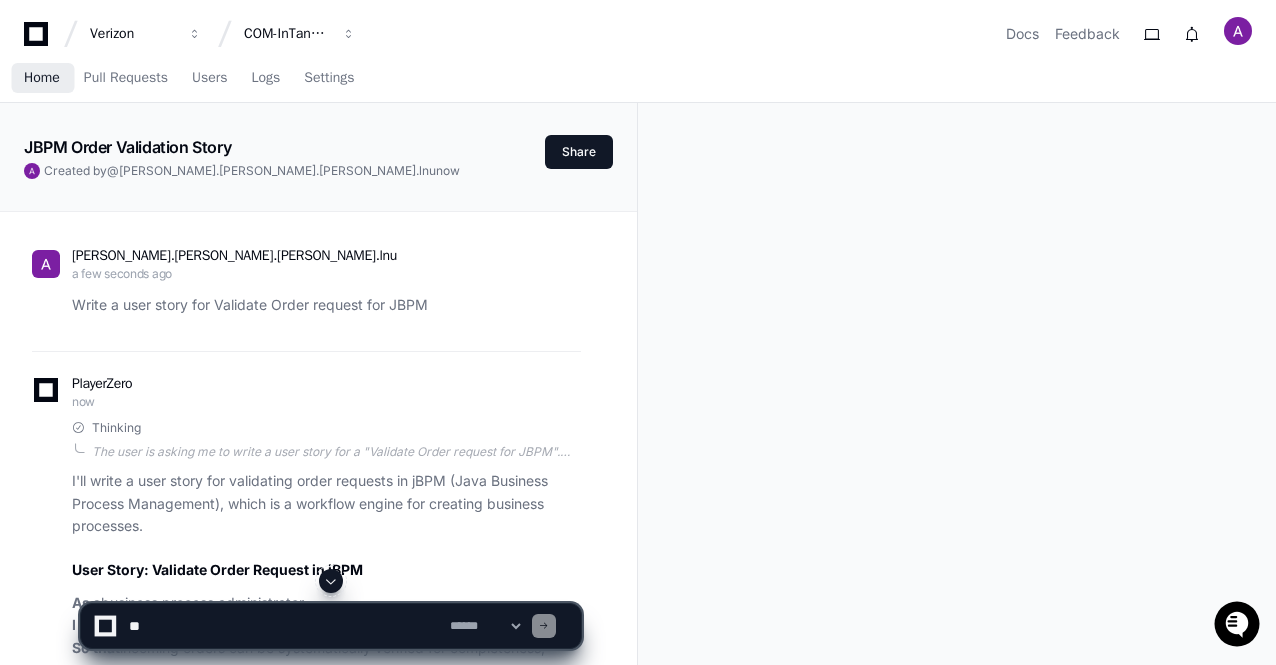 click on "Home" at bounding box center (42, 78) 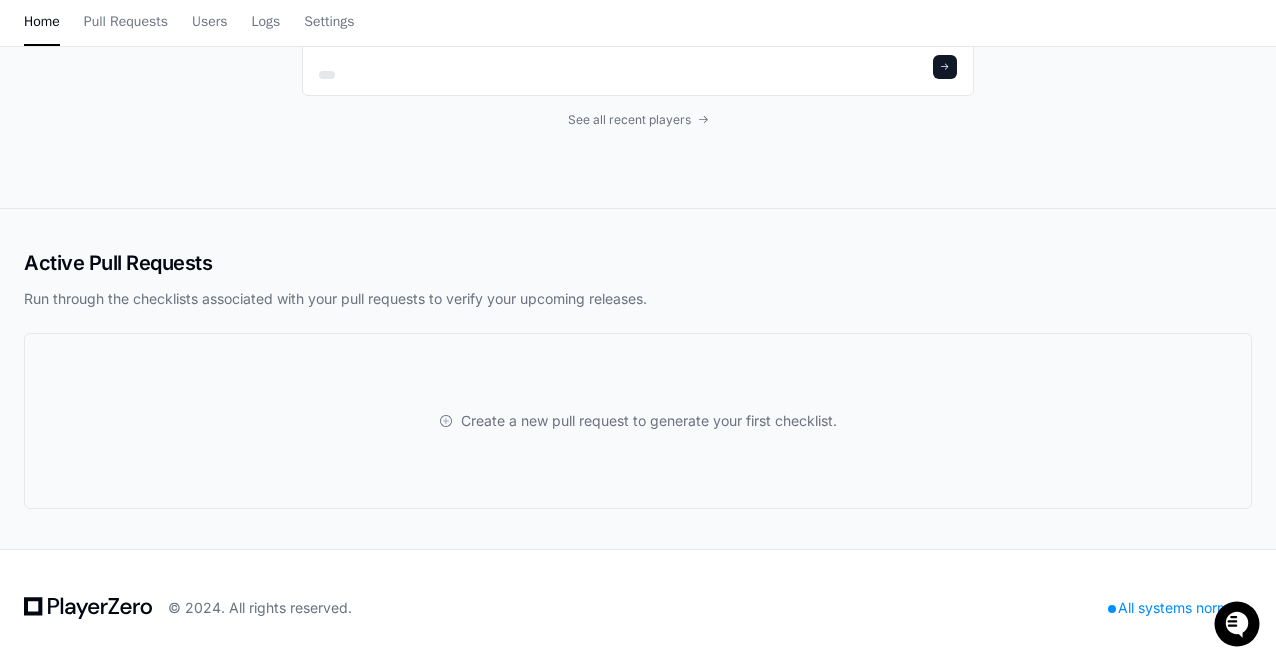 scroll, scrollTop: 0, scrollLeft: 0, axis: both 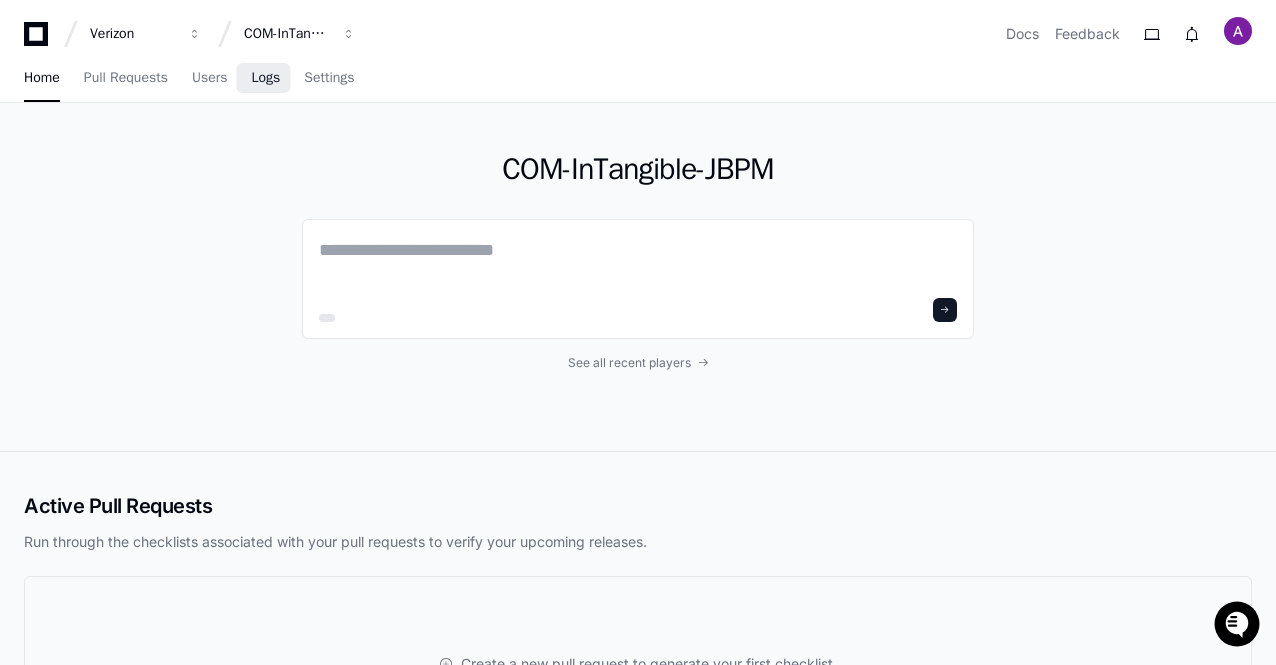 click on "Logs" at bounding box center [265, 78] 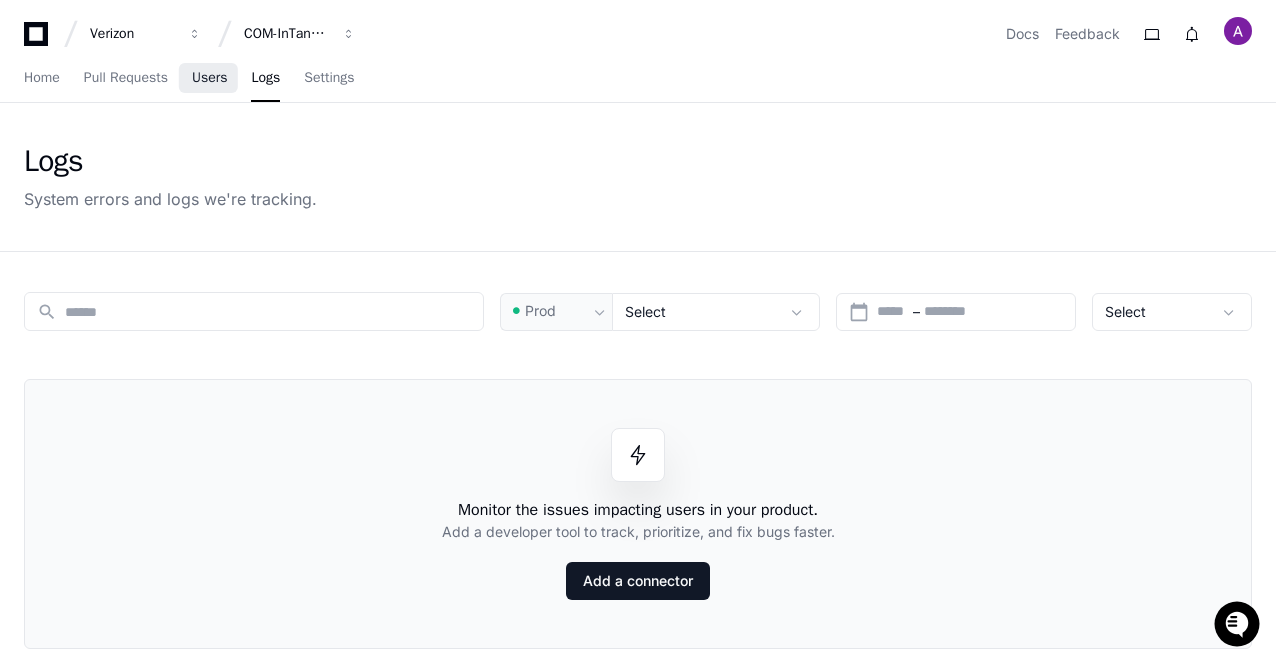 click on "Users" at bounding box center (210, 78) 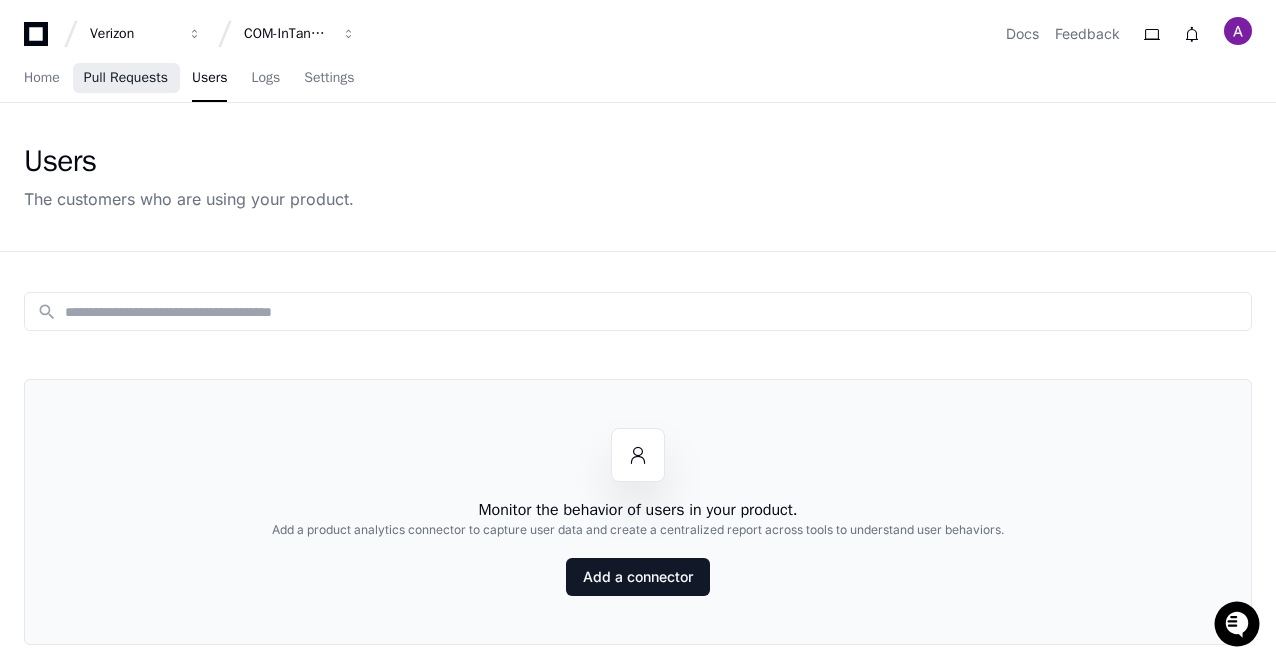 click on "Pull Requests" at bounding box center [126, 78] 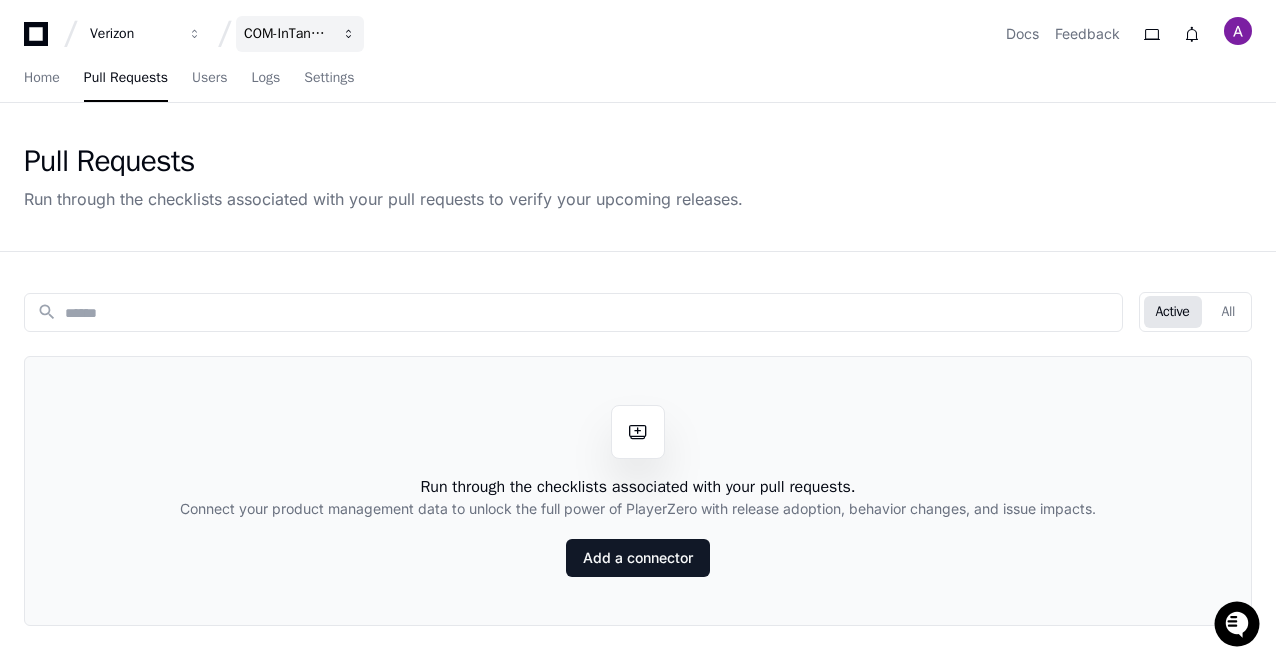click on "COM-InTangible-JBPM" at bounding box center [133, 34] 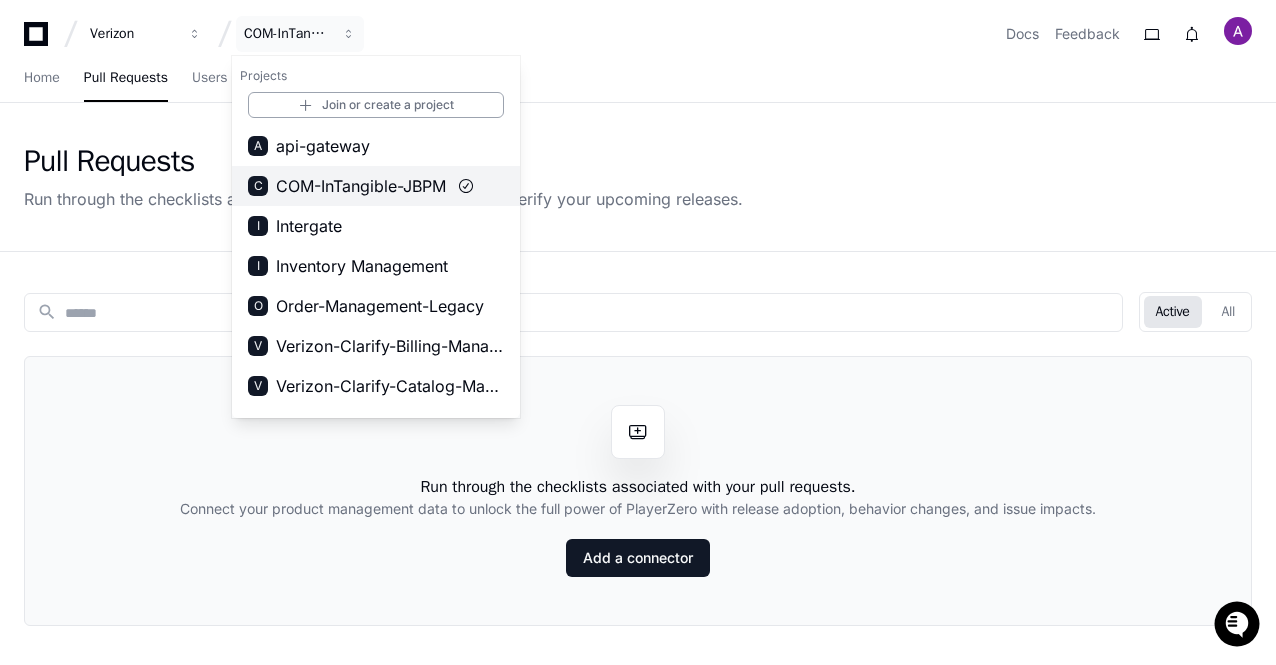 drag, startPoint x: 375, startPoint y: 187, endPoint x: 351, endPoint y: 177, distance: 26 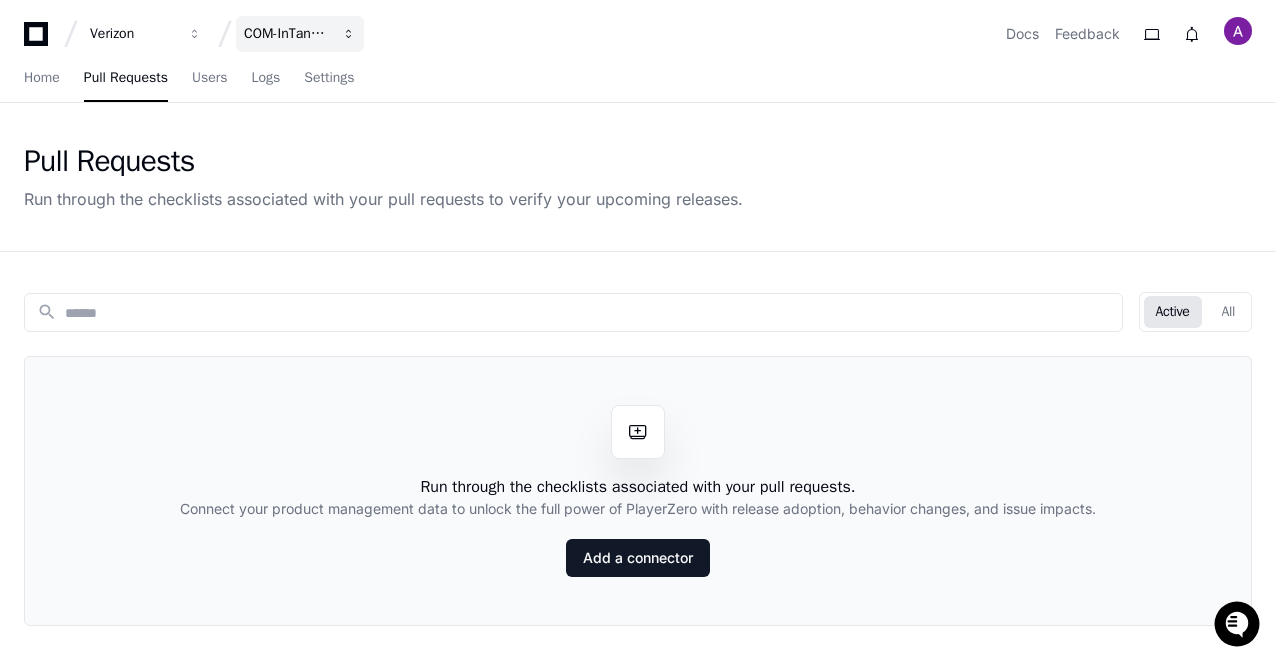 click on "COM-InTangible-JBPM" at bounding box center [133, 34] 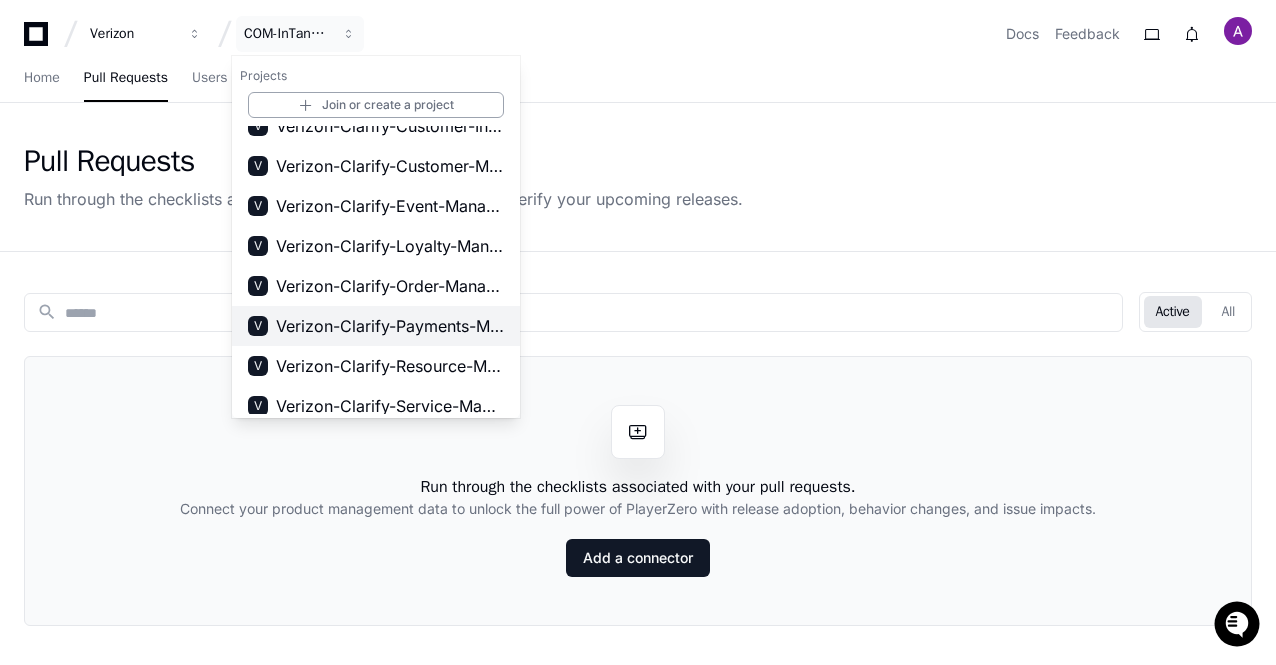 scroll, scrollTop: 352, scrollLeft: 0, axis: vertical 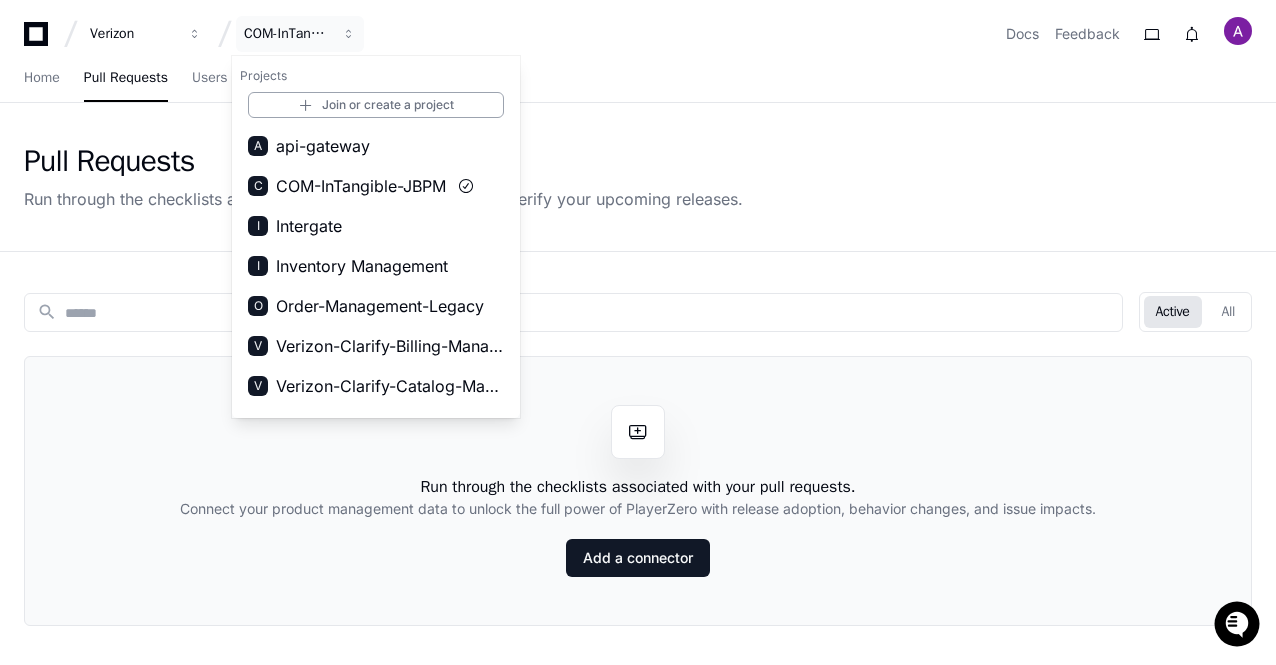 drag, startPoint x: 404, startPoint y: 184, endPoint x: 360, endPoint y: 183, distance: 44.011364 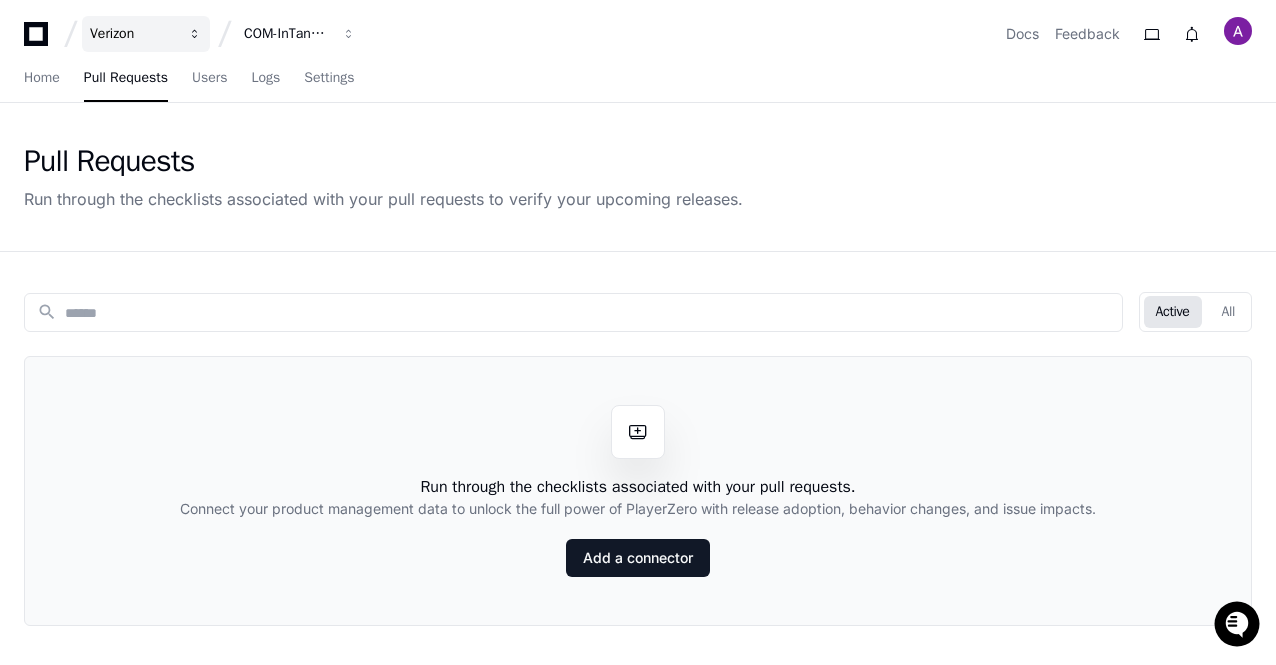 click on "Verizon" at bounding box center (133, 34) 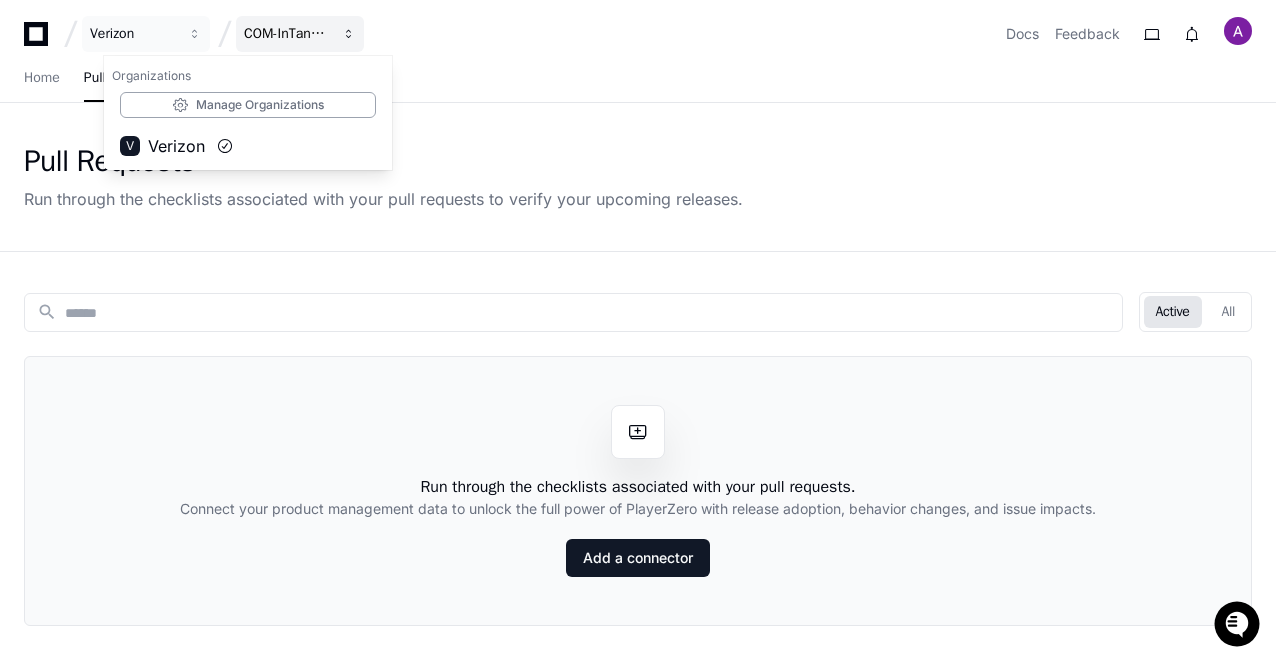 click on "COM-InTangible-JBPM" at bounding box center [133, 34] 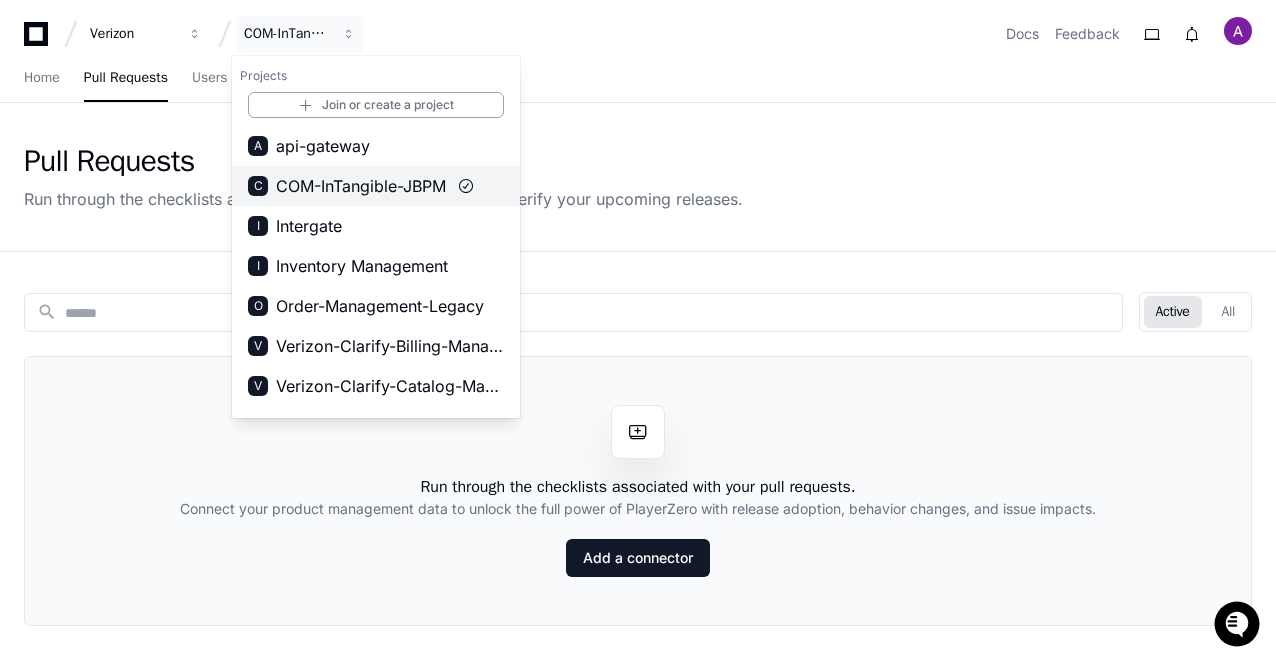 click on "COM-InTangible-JBPM" at bounding box center [361, 186] 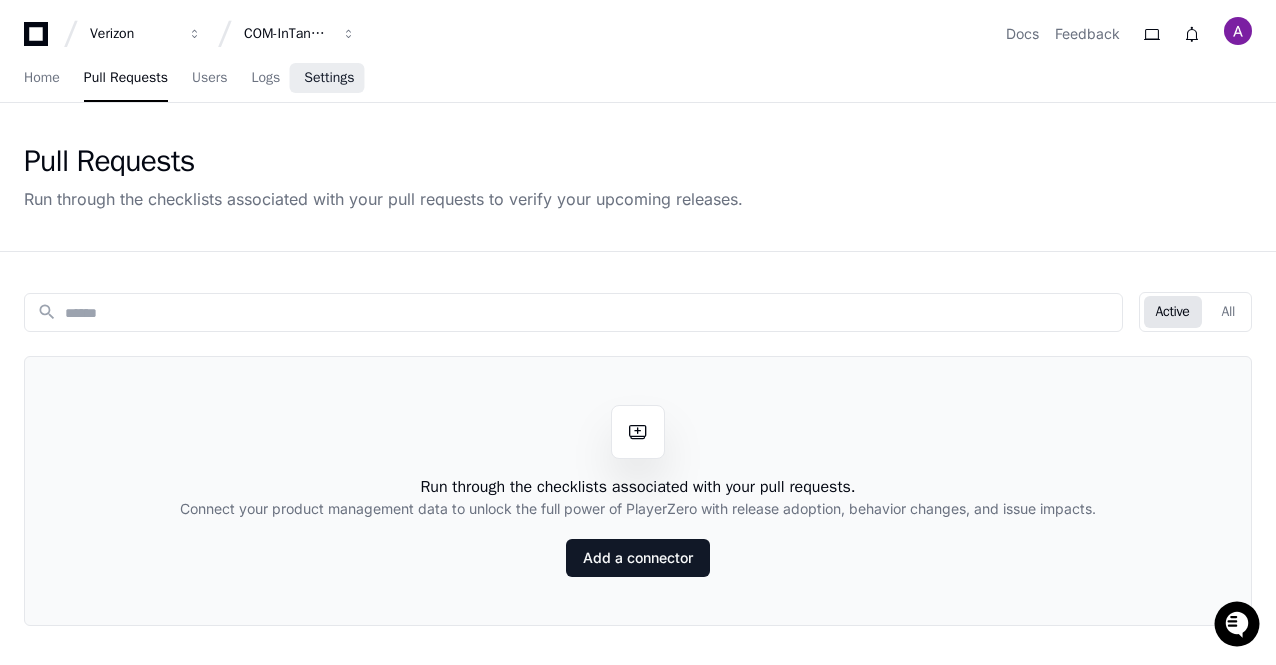 click on "Settings" at bounding box center (329, 78) 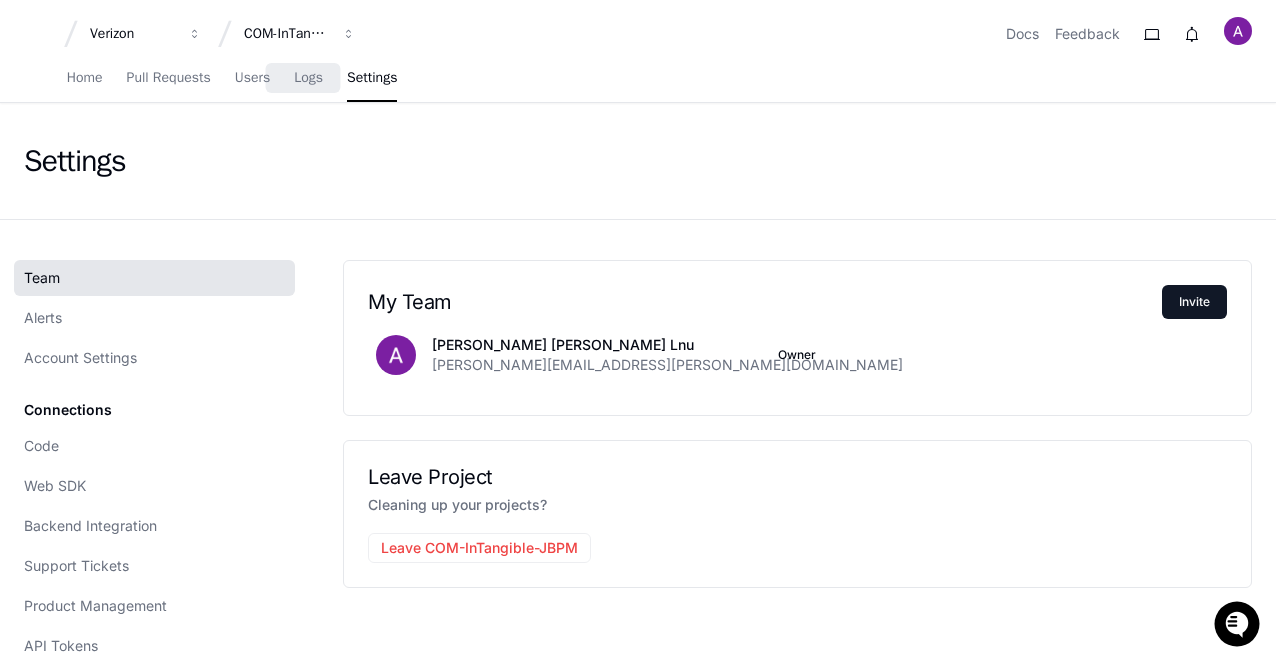 scroll, scrollTop: 100, scrollLeft: 0, axis: vertical 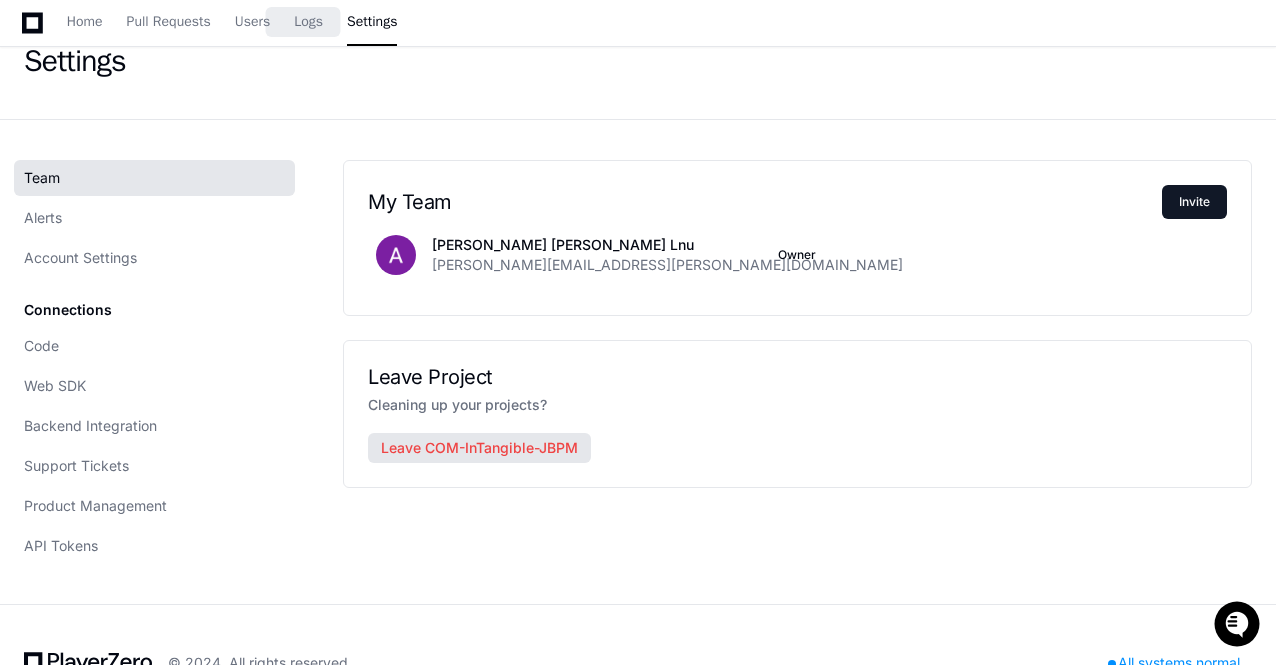 click on "Leave COM-InTangible-JBPM" 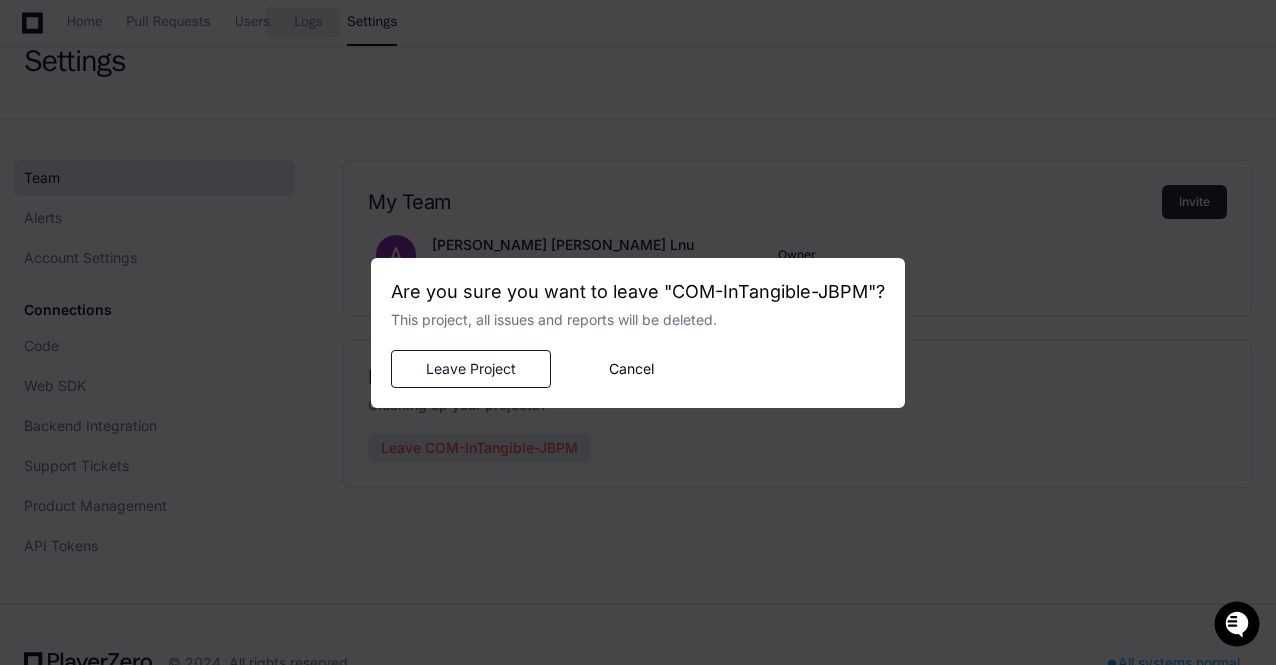 scroll, scrollTop: 0, scrollLeft: 0, axis: both 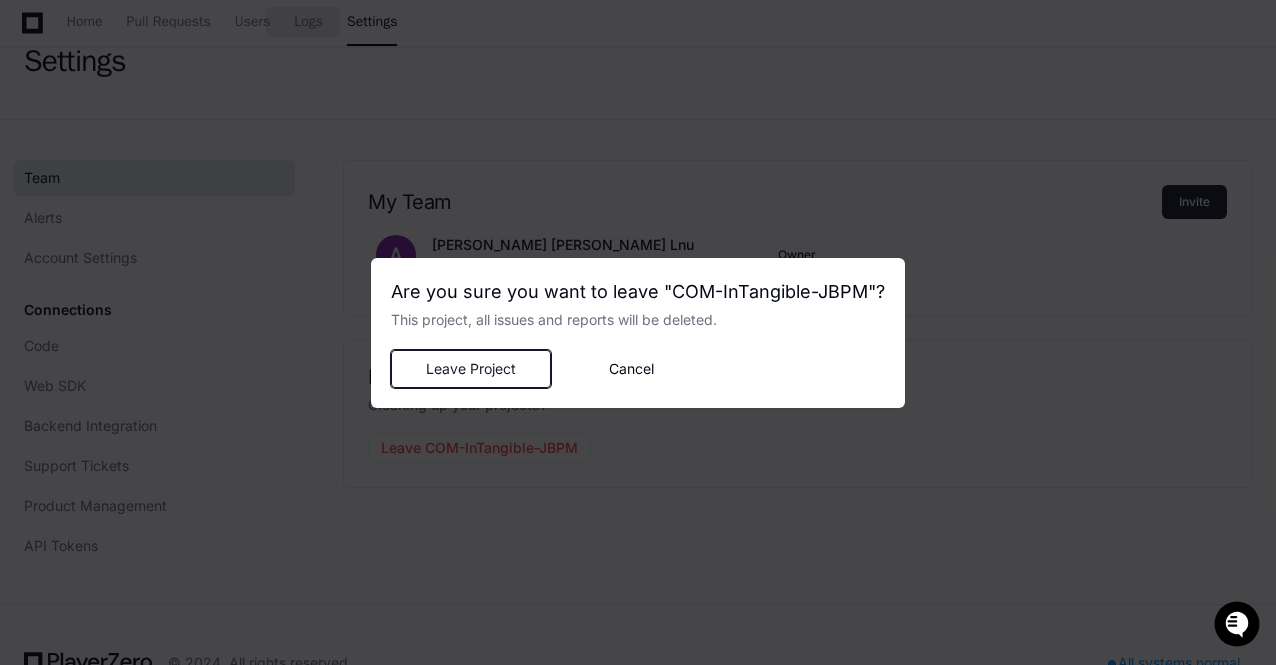 click on "Leave Project" at bounding box center (471, 369) 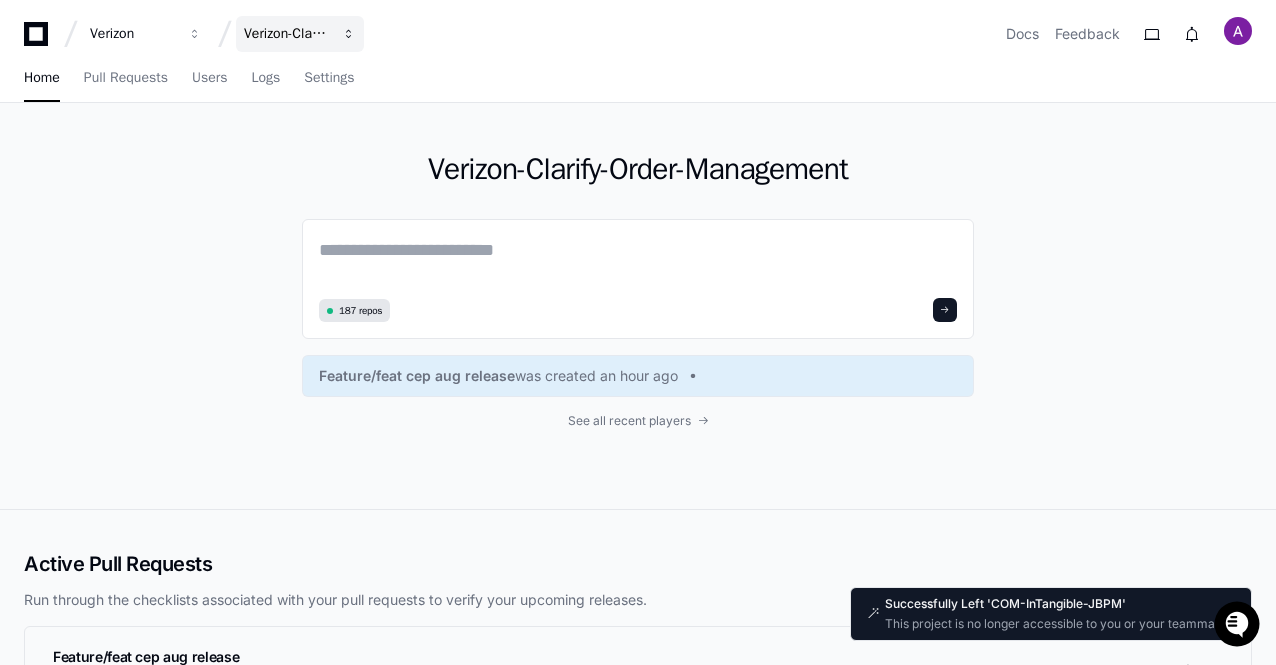 click on "Verizon-Clarify-Order-Management" at bounding box center [133, 34] 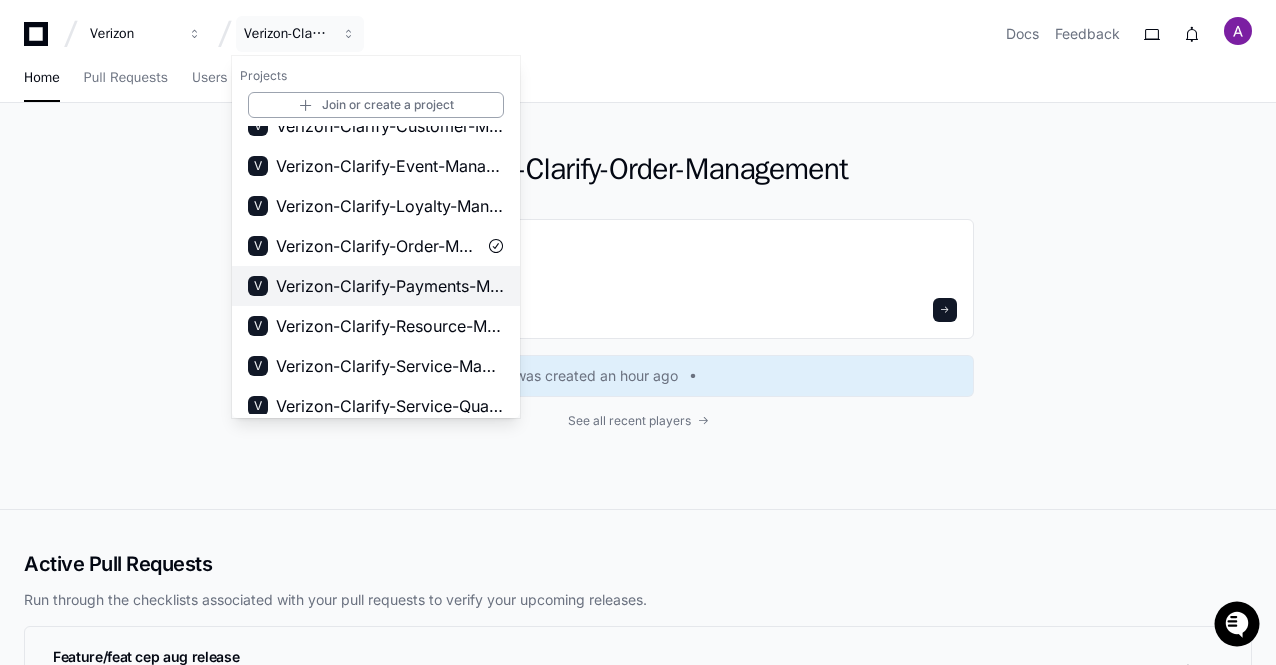 scroll, scrollTop: 312, scrollLeft: 0, axis: vertical 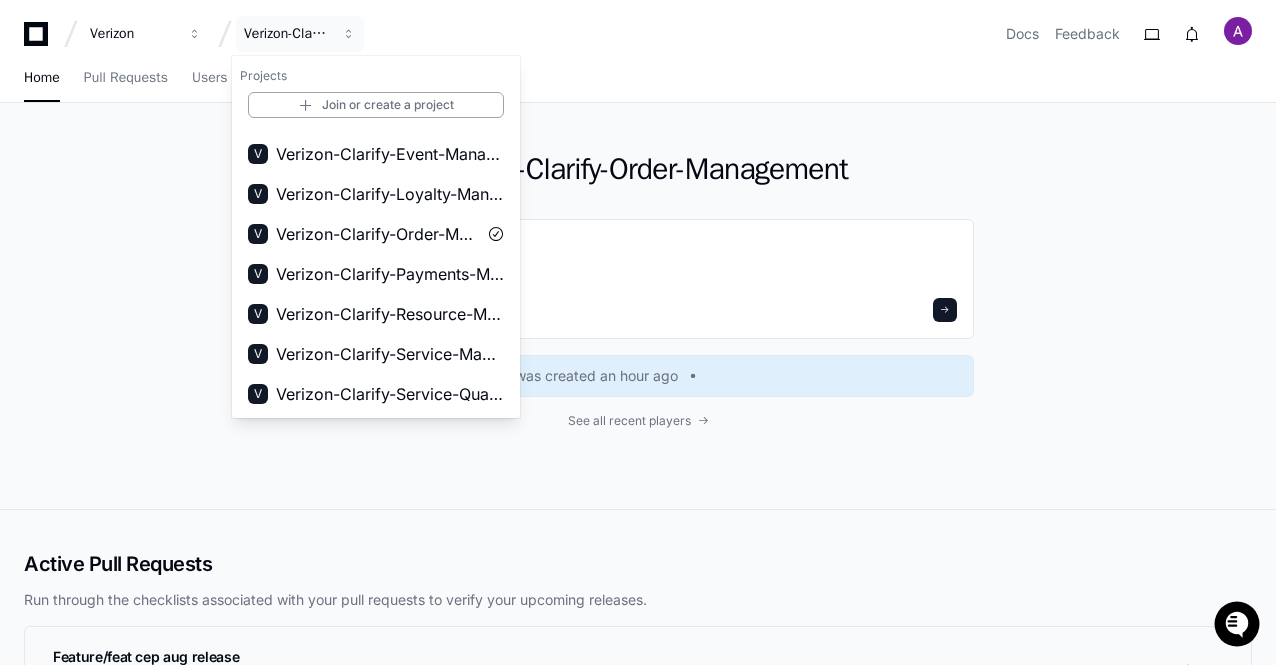 click on "Verizon-Clarify-Order-Management  187 repos Feature/feat cep aug release  was created an hour ago See all recent players" 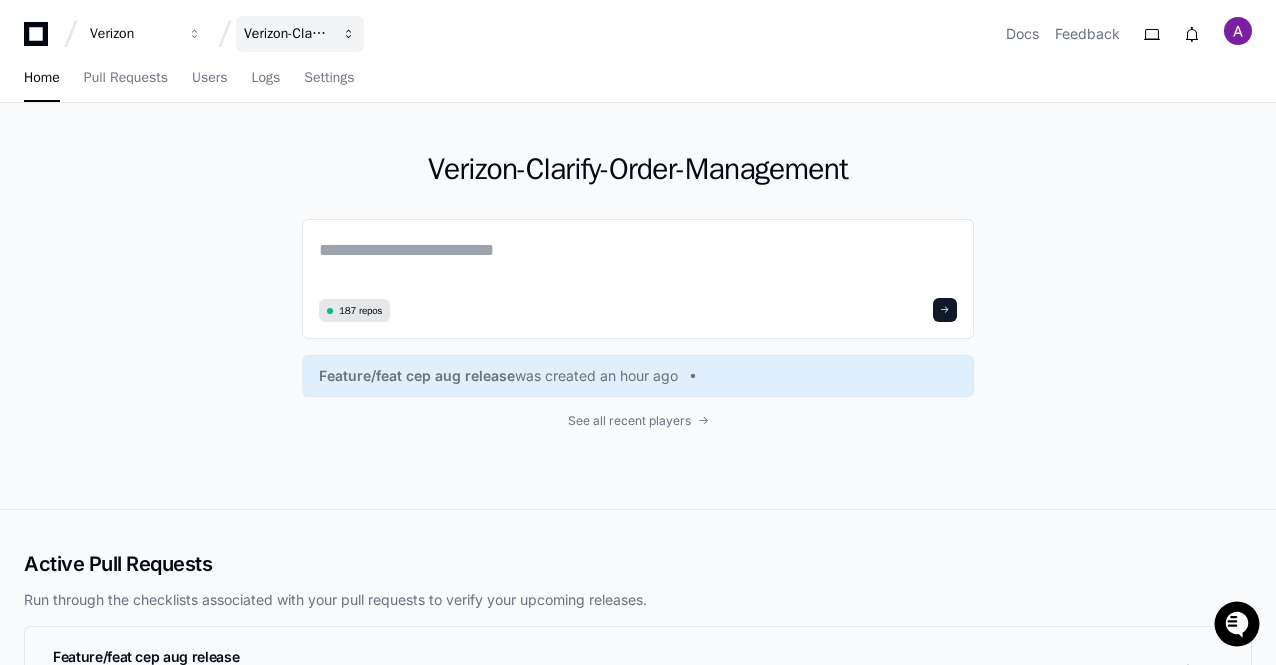 click on "Verizon-Clarify-Order-Management" at bounding box center [133, 34] 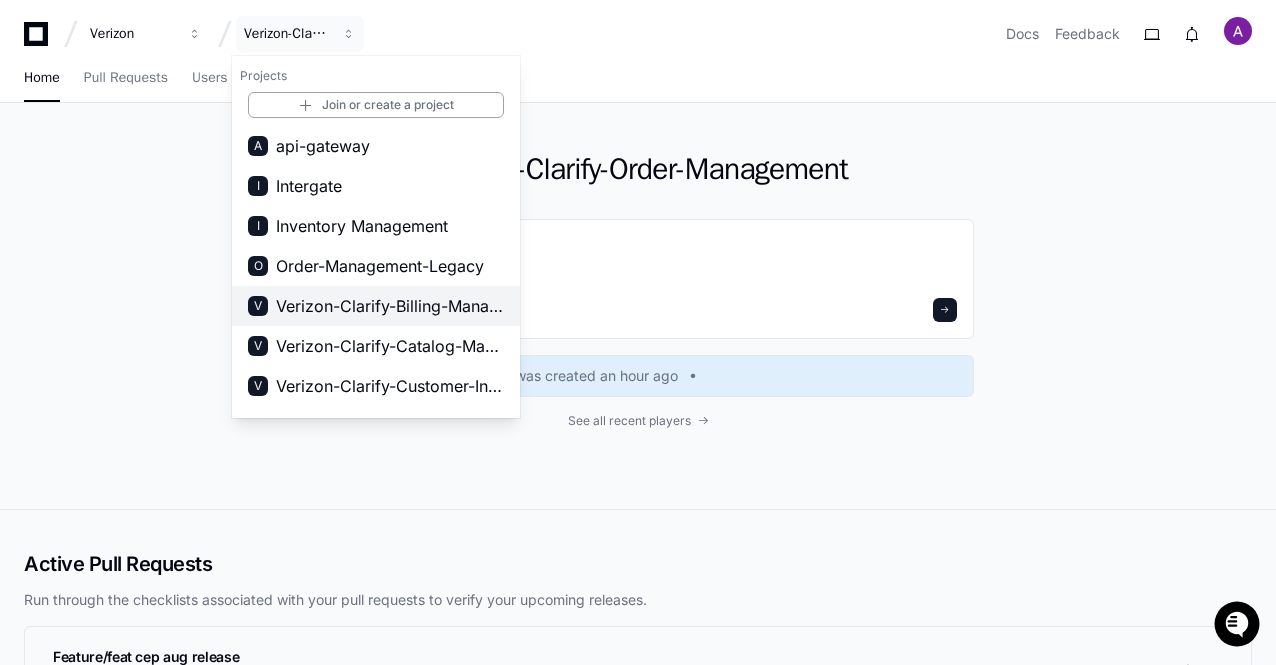 scroll, scrollTop: 312, scrollLeft: 0, axis: vertical 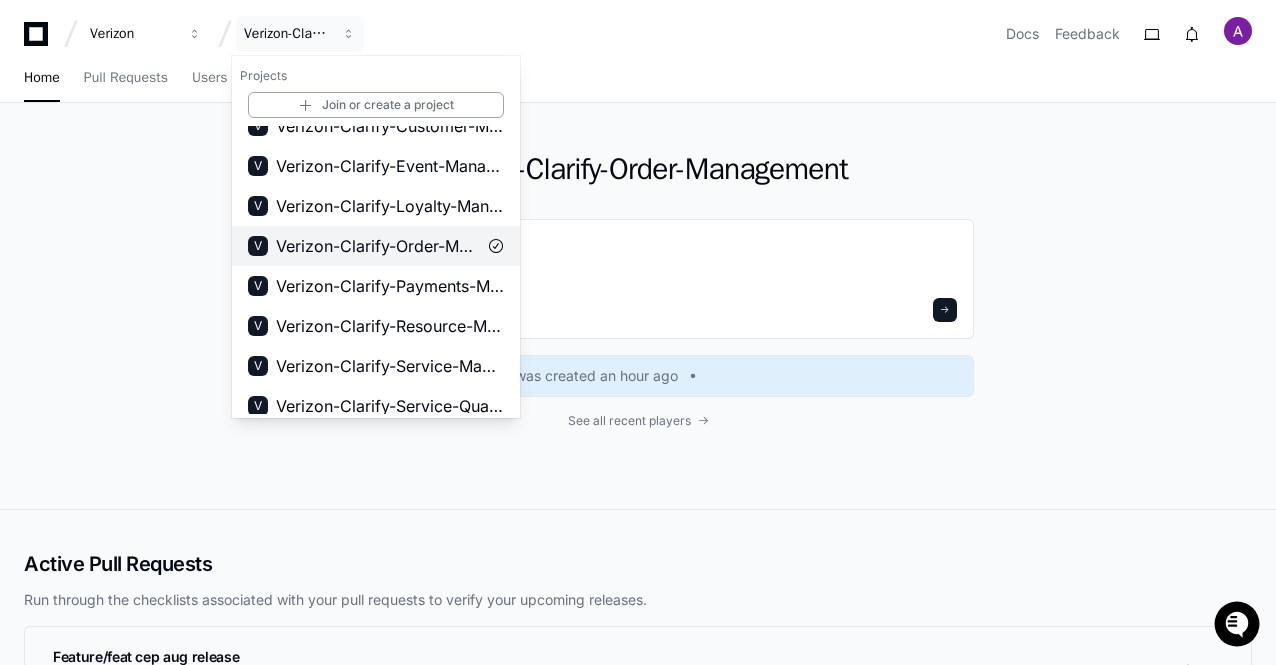 click on "Verizon-Clarify-Order-Management" at bounding box center (376, 246) 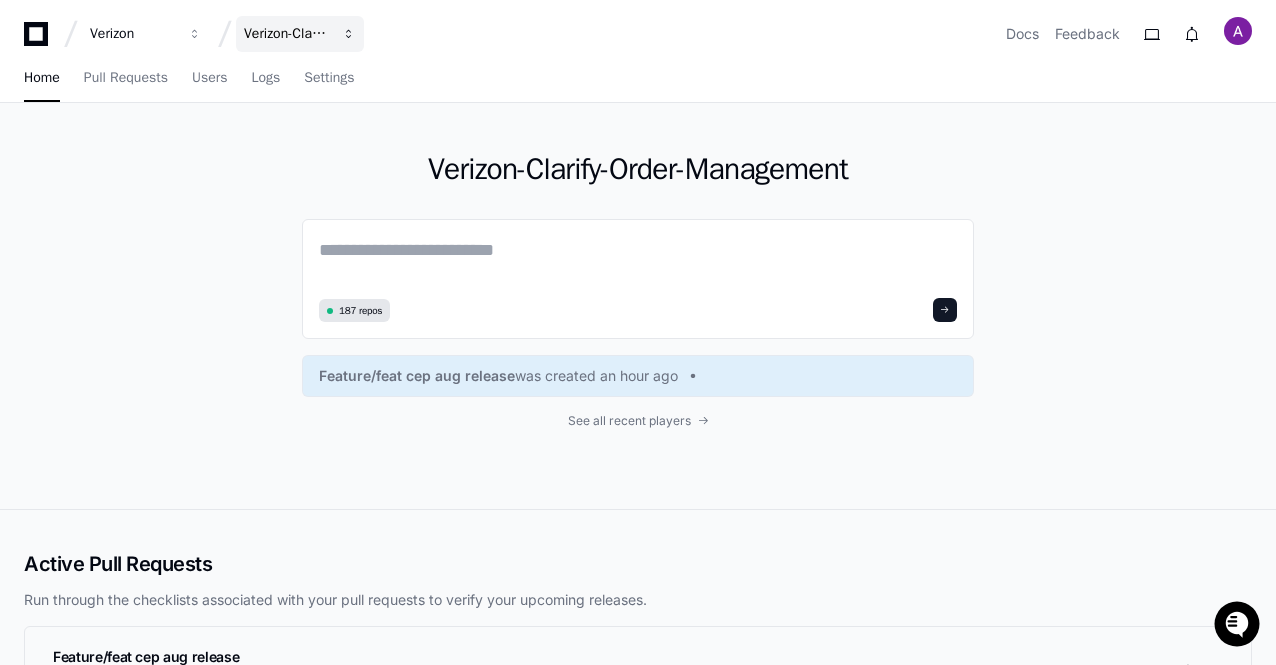click on "Verizon-Clarify-Order-Management" at bounding box center [133, 34] 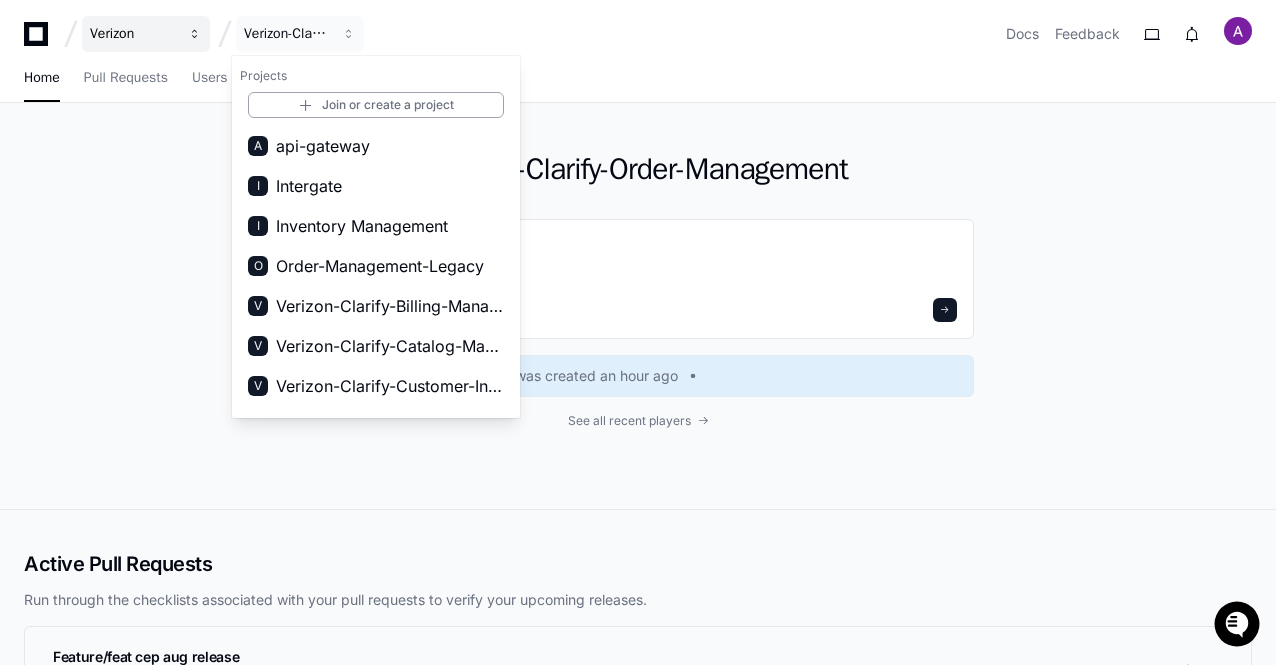 click on "Verizon" at bounding box center (133, 34) 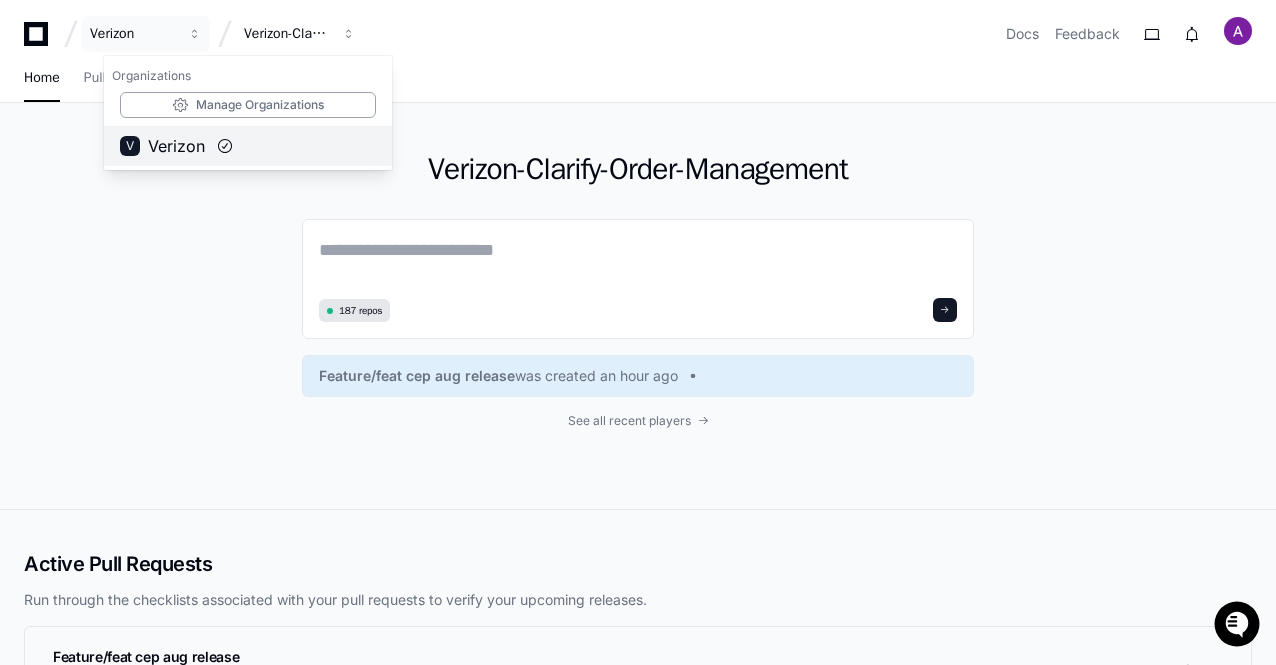 click on "Verizon" at bounding box center [176, 146] 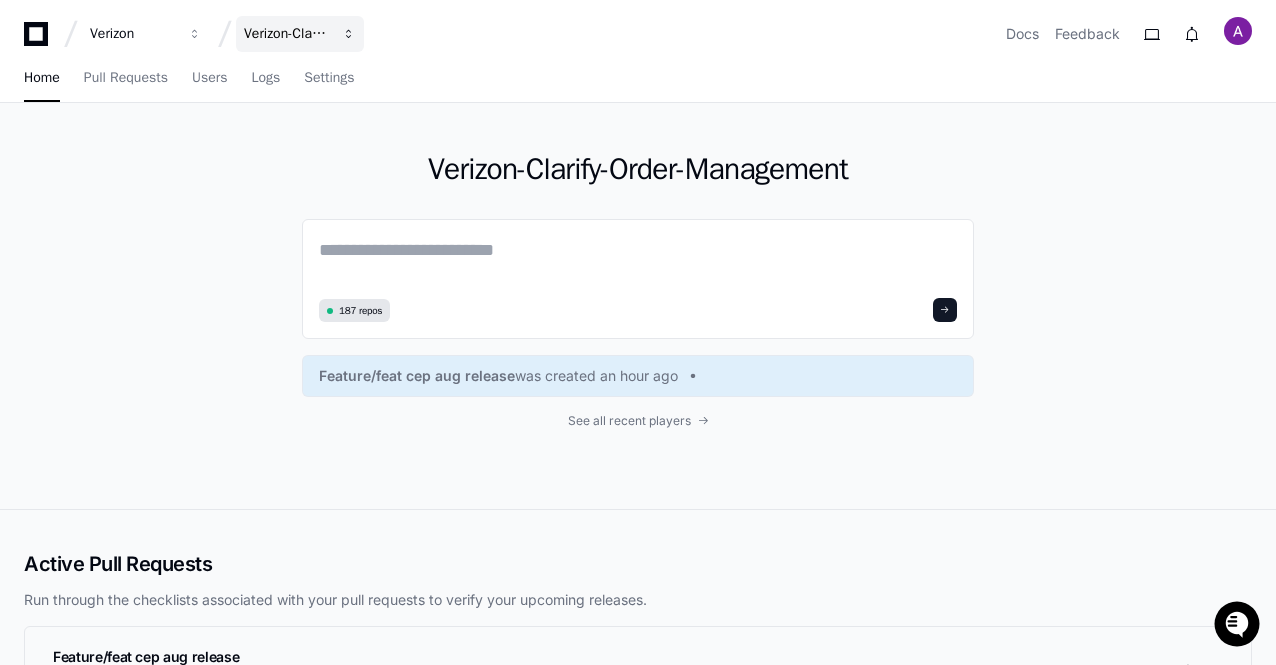 click on "Verizon-Clarify-Order-Management" at bounding box center [133, 34] 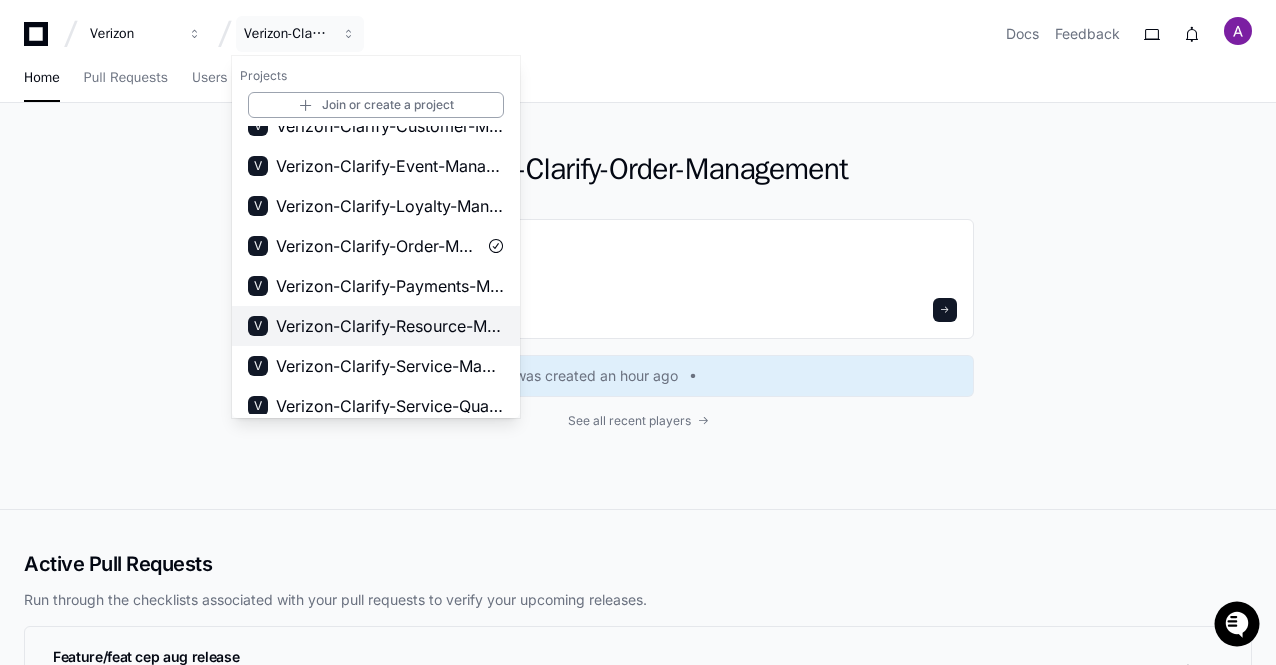 scroll, scrollTop: 312, scrollLeft: 0, axis: vertical 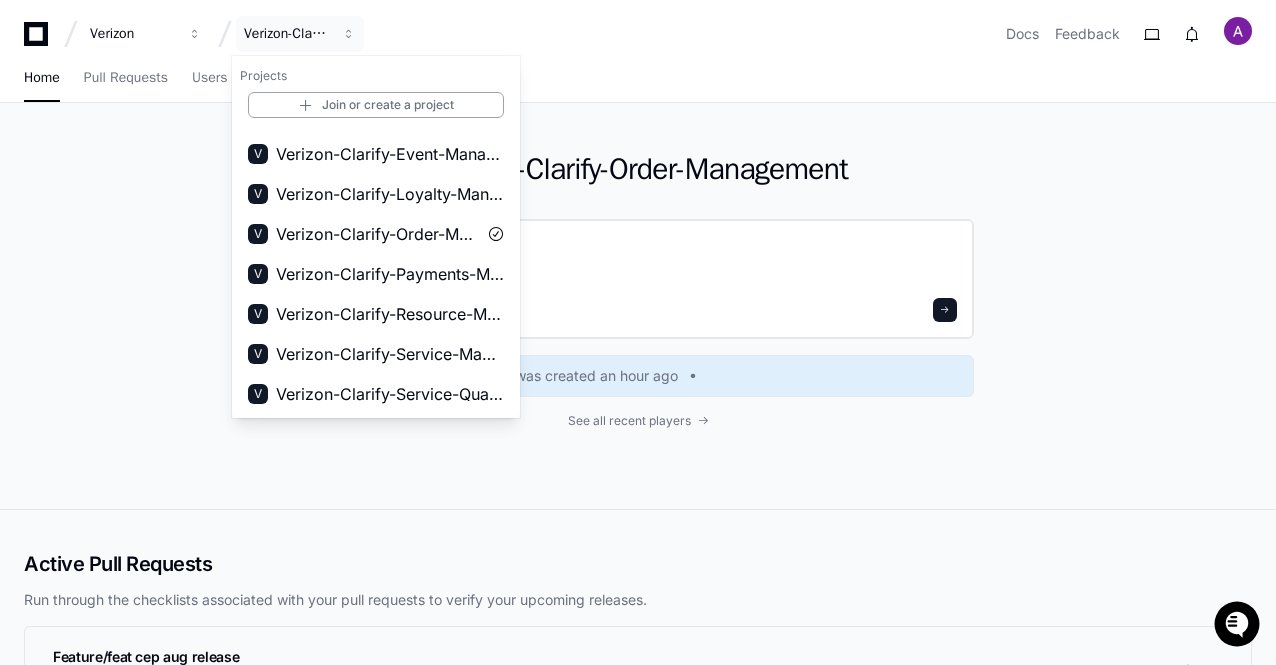 click 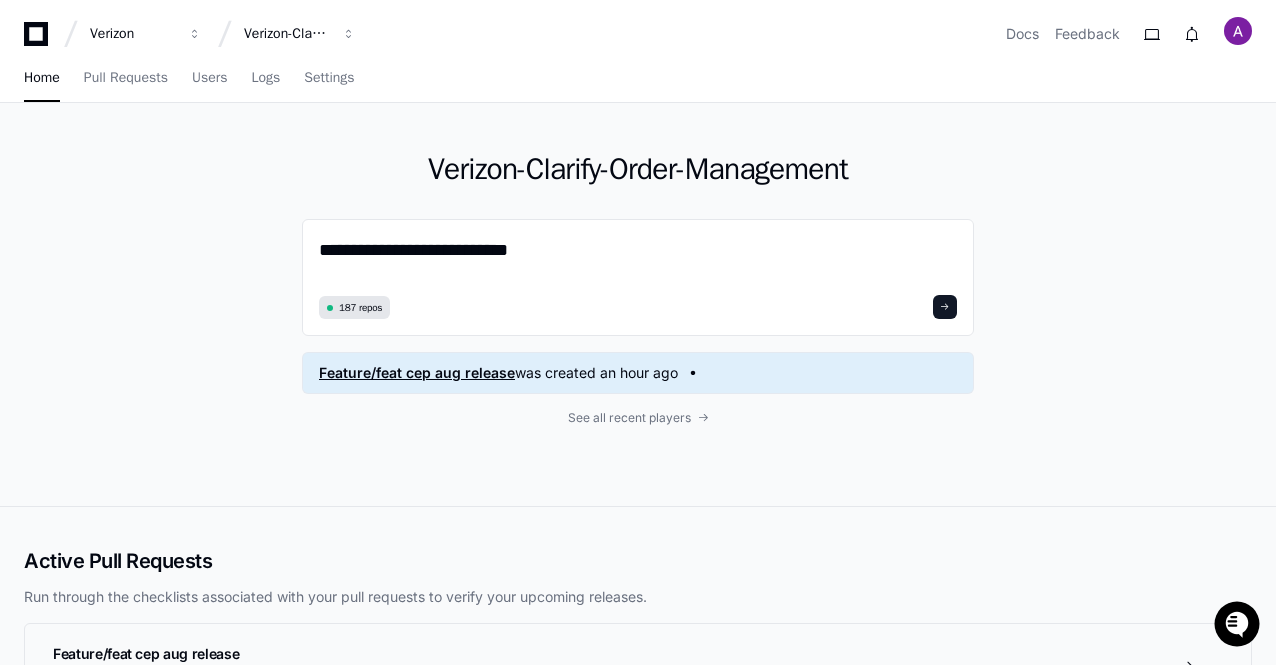 paste on "**********" 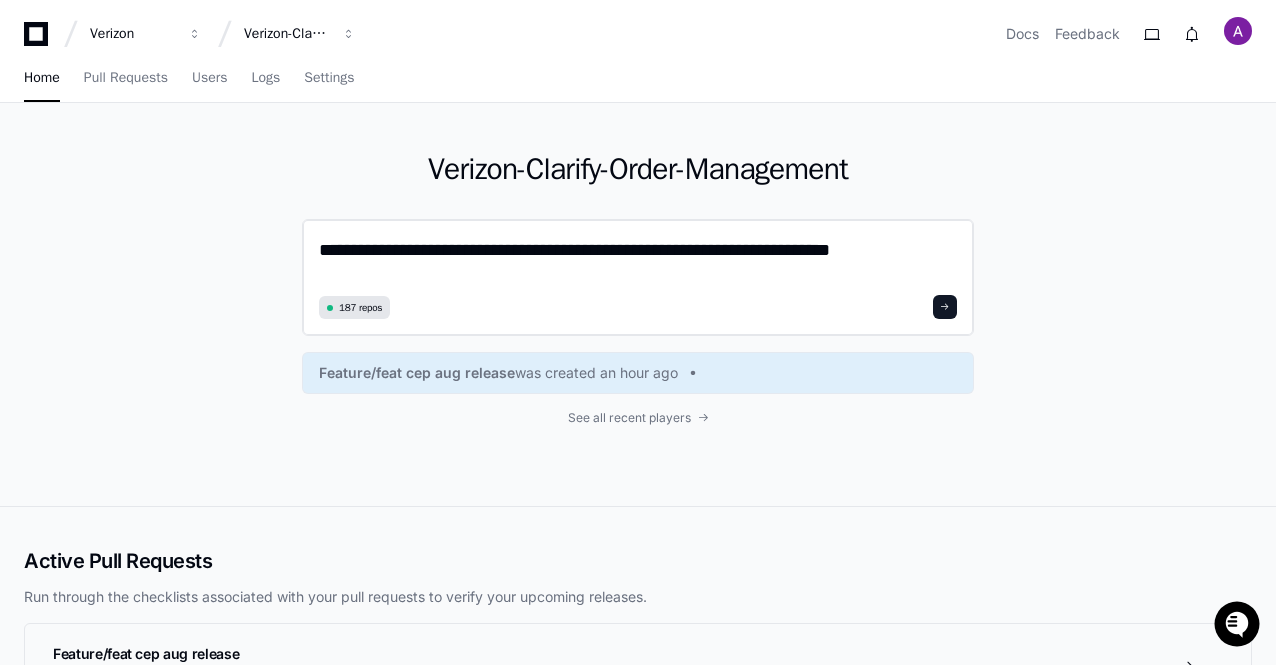 type on "**********" 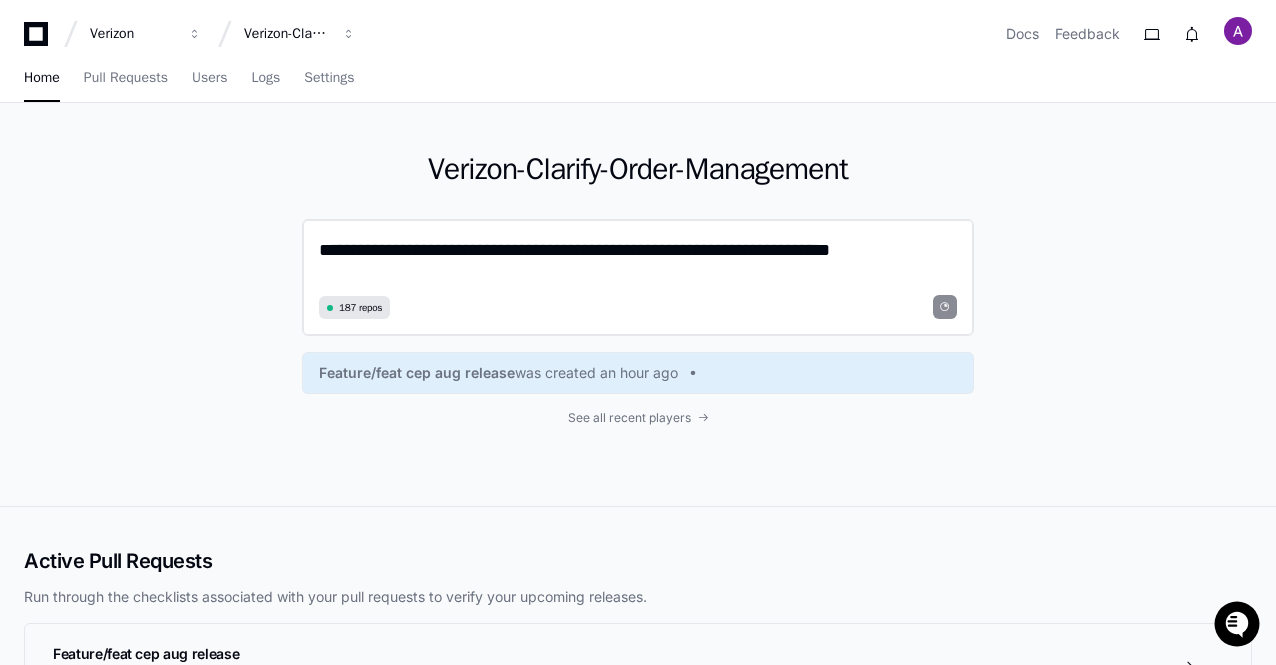 click on "**********" 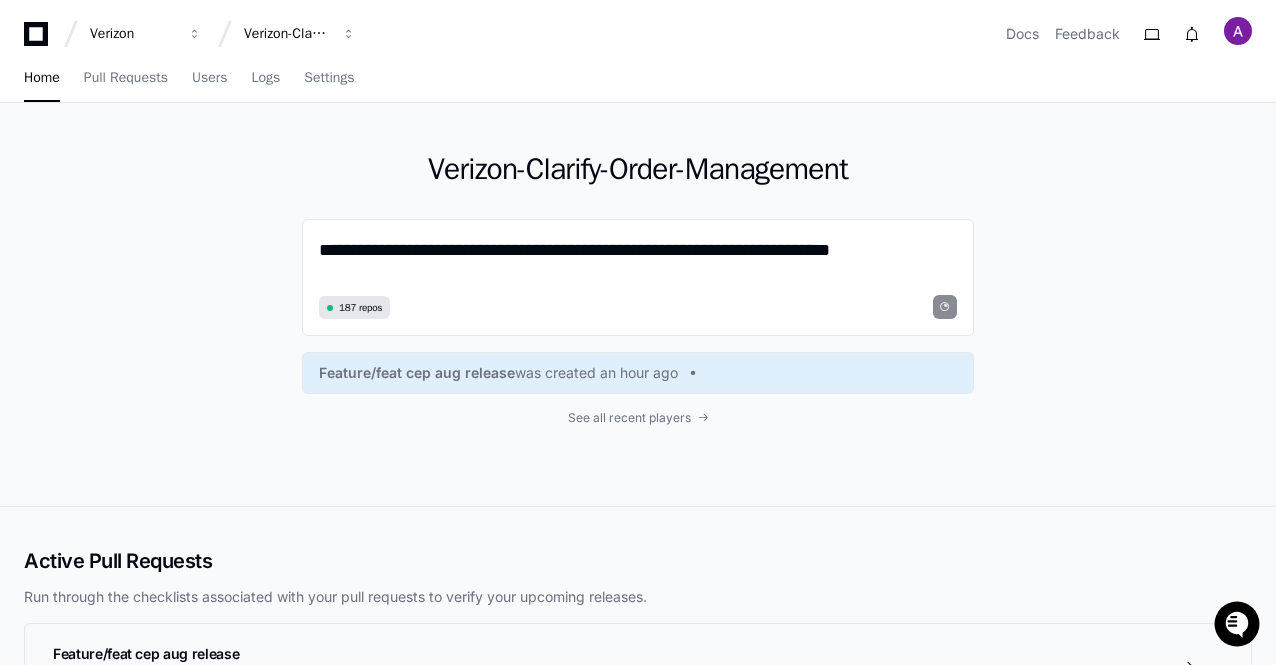 drag, startPoint x: 882, startPoint y: 255, endPoint x: 266, endPoint y: 271, distance: 616.20776 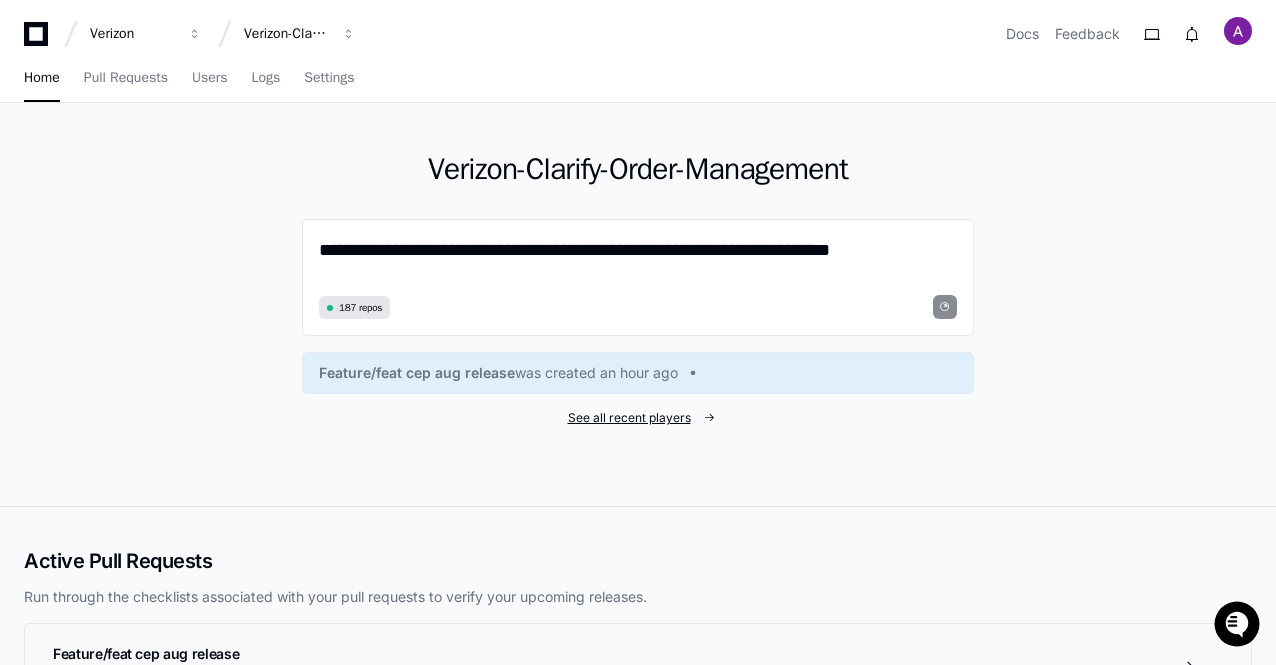 click on "See all recent players" 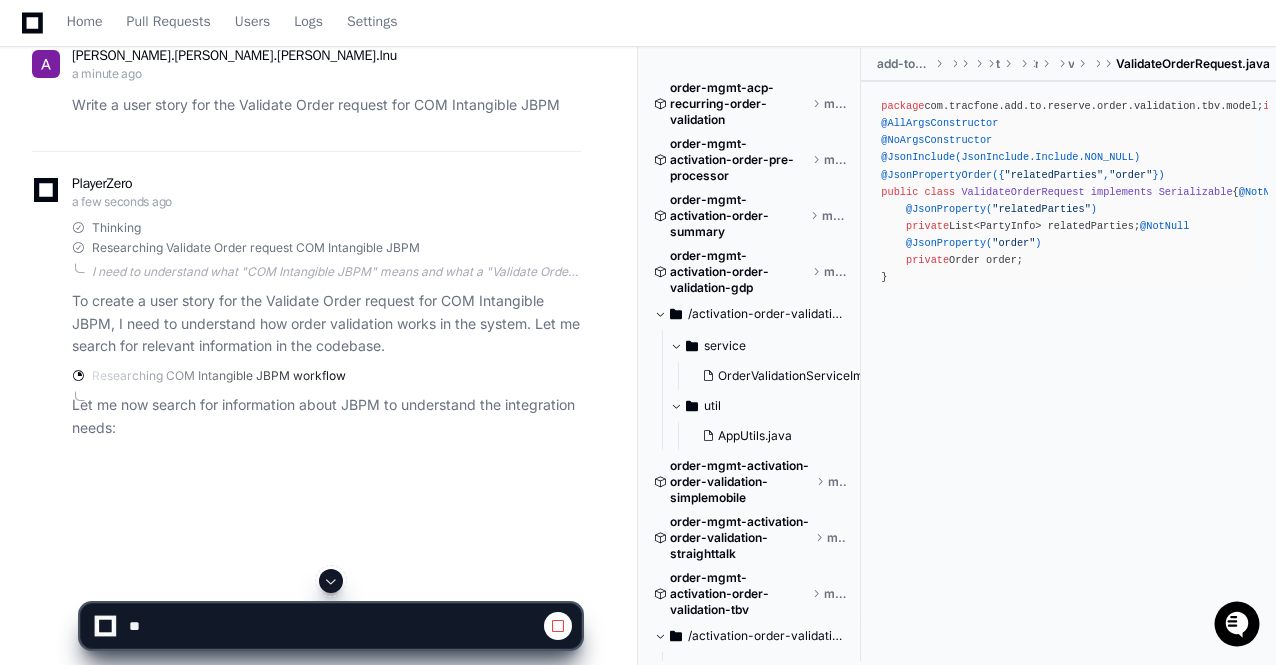 scroll, scrollTop: 0, scrollLeft: 0, axis: both 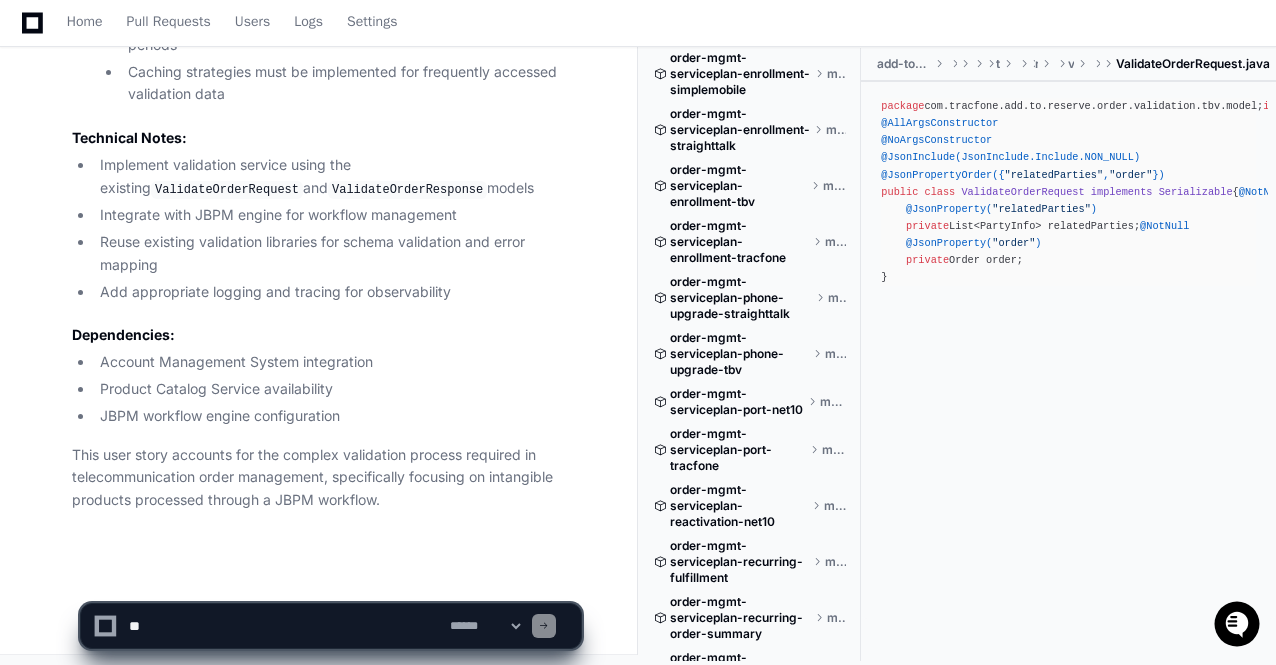 click 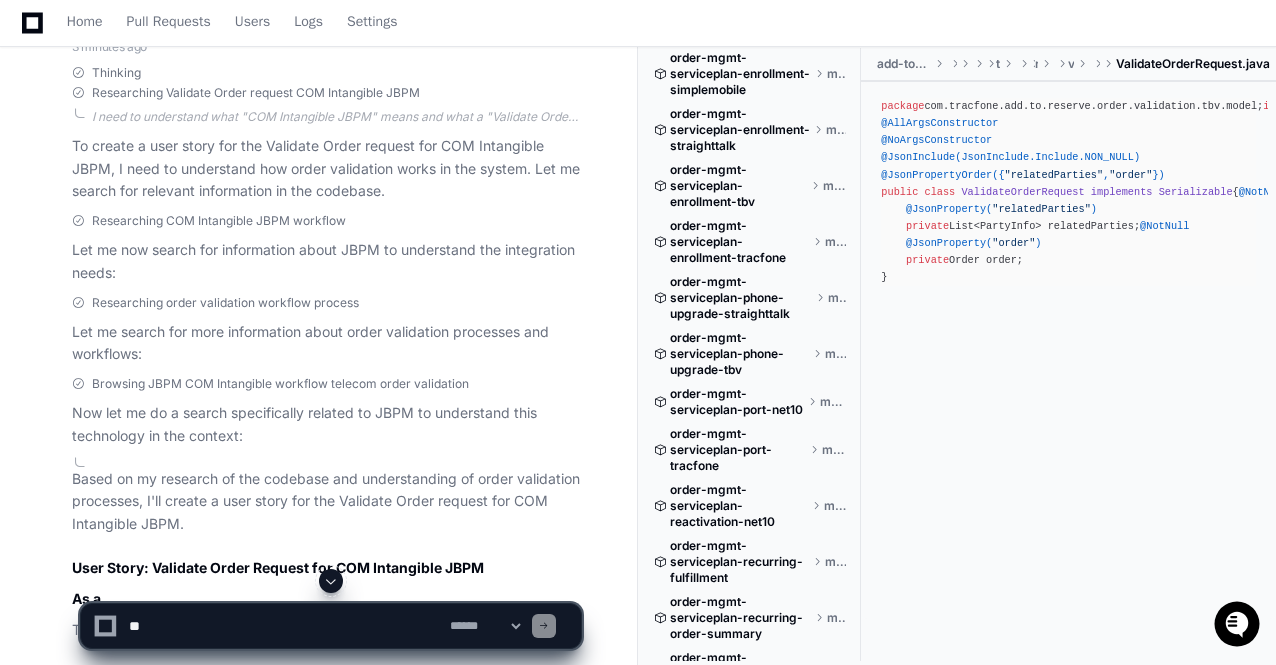 scroll, scrollTop: 0, scrollLeft: 0, axis: both 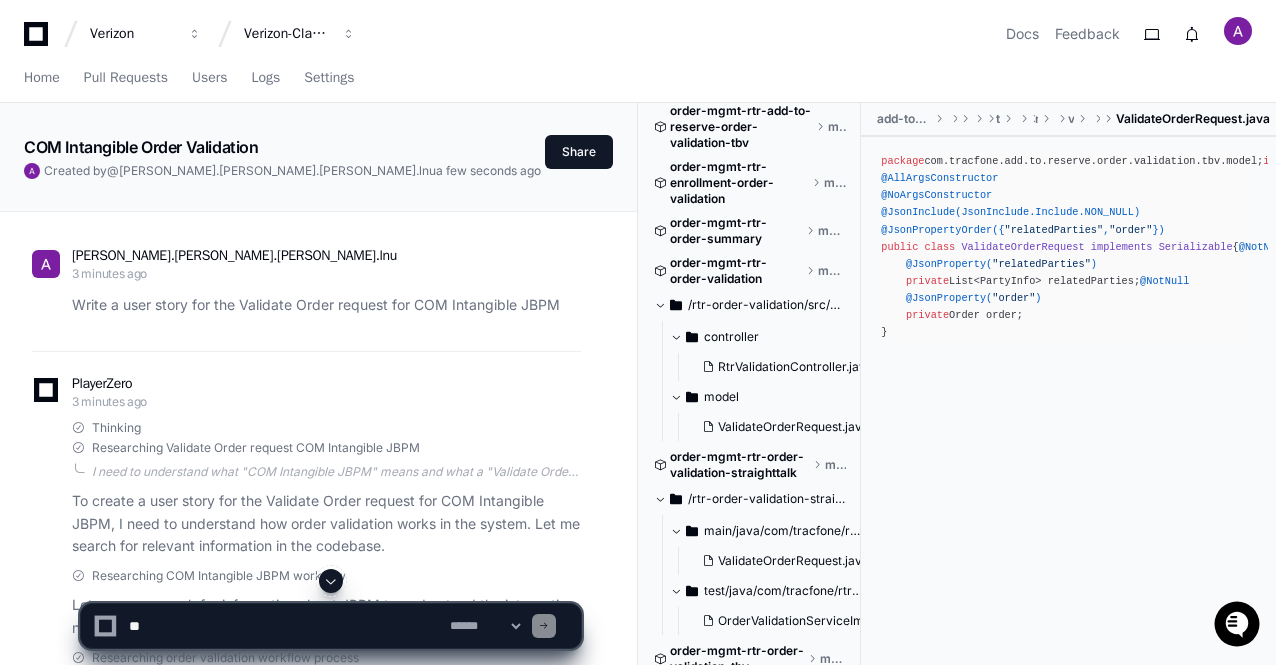 click on "master" 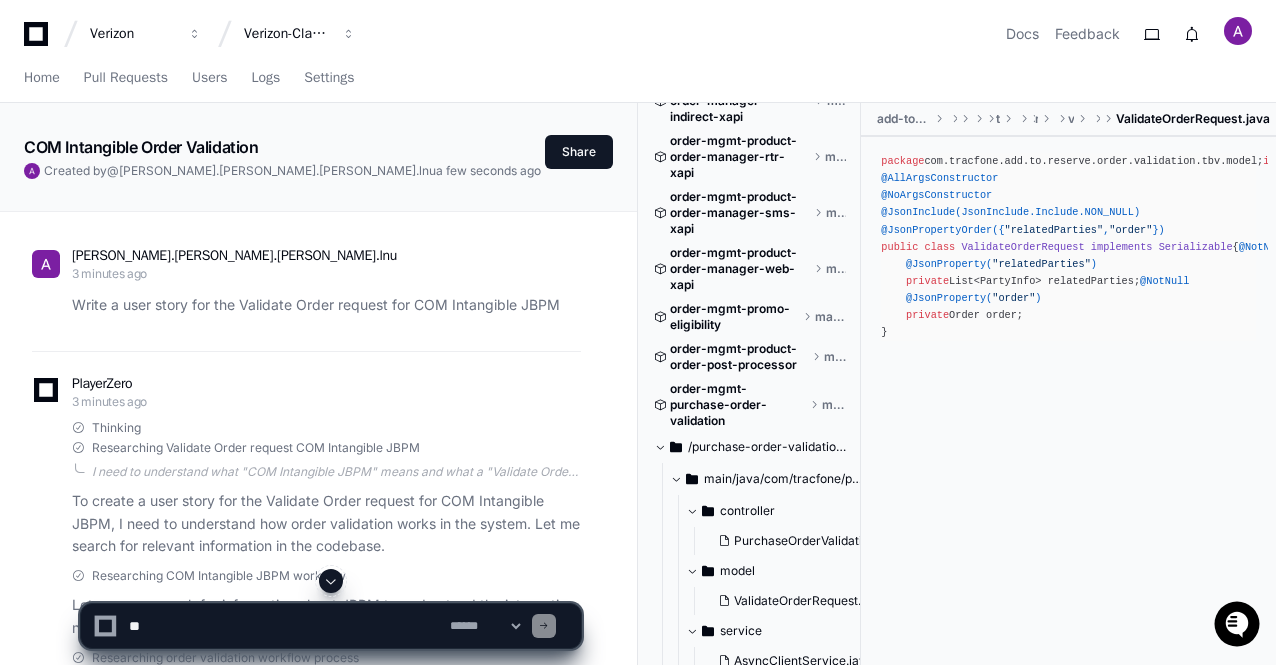 scroll, scrollTop: 4290, scrollLeft: 0, axis: vertical 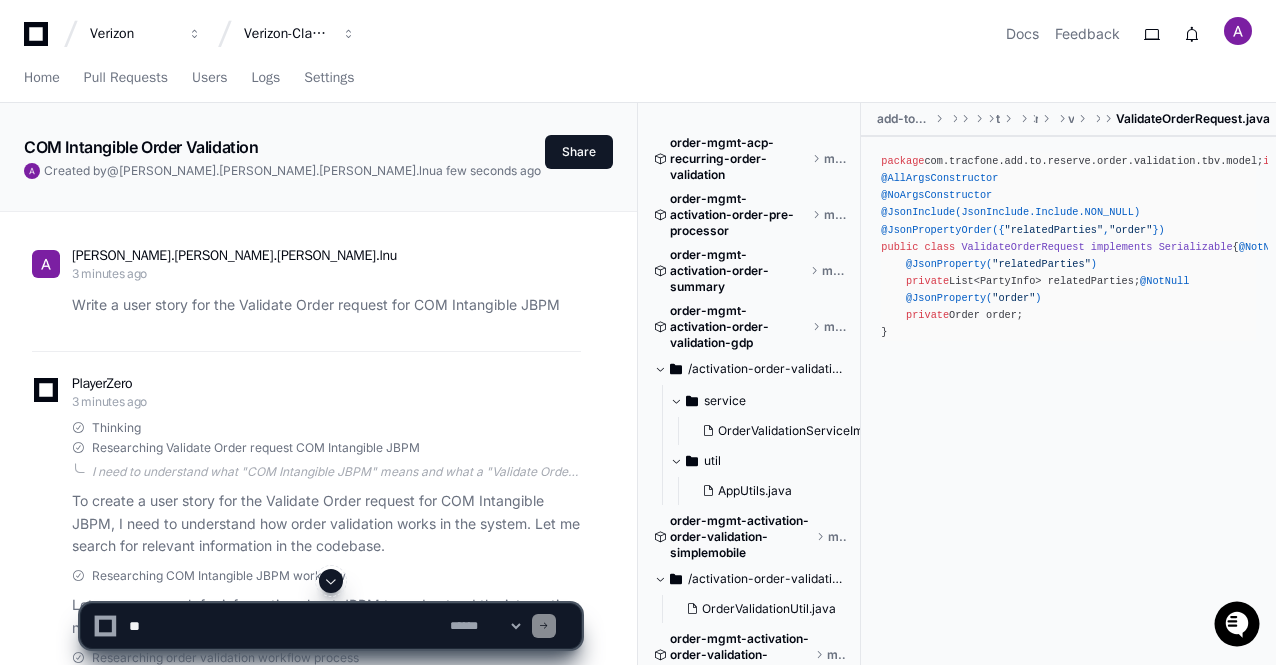 click on "order-mgmt-acp-recurring-order-validation" 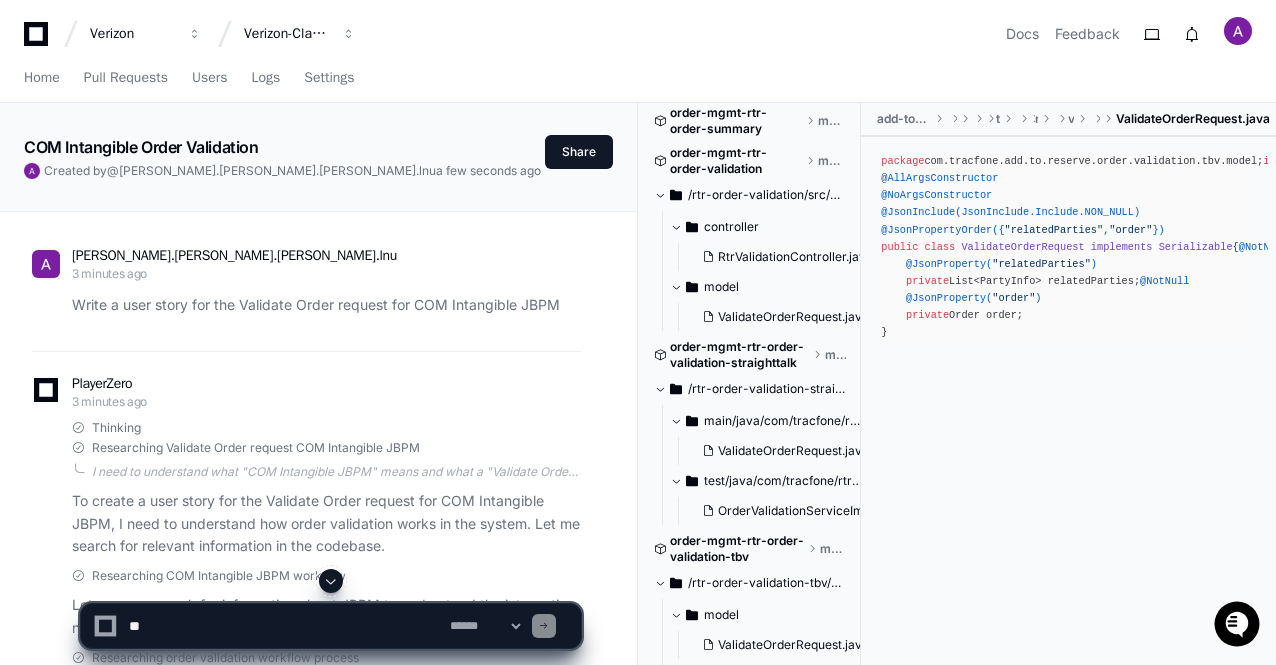scroll, scrollTop: 6500, scrollLeft: 0, axis: vertical 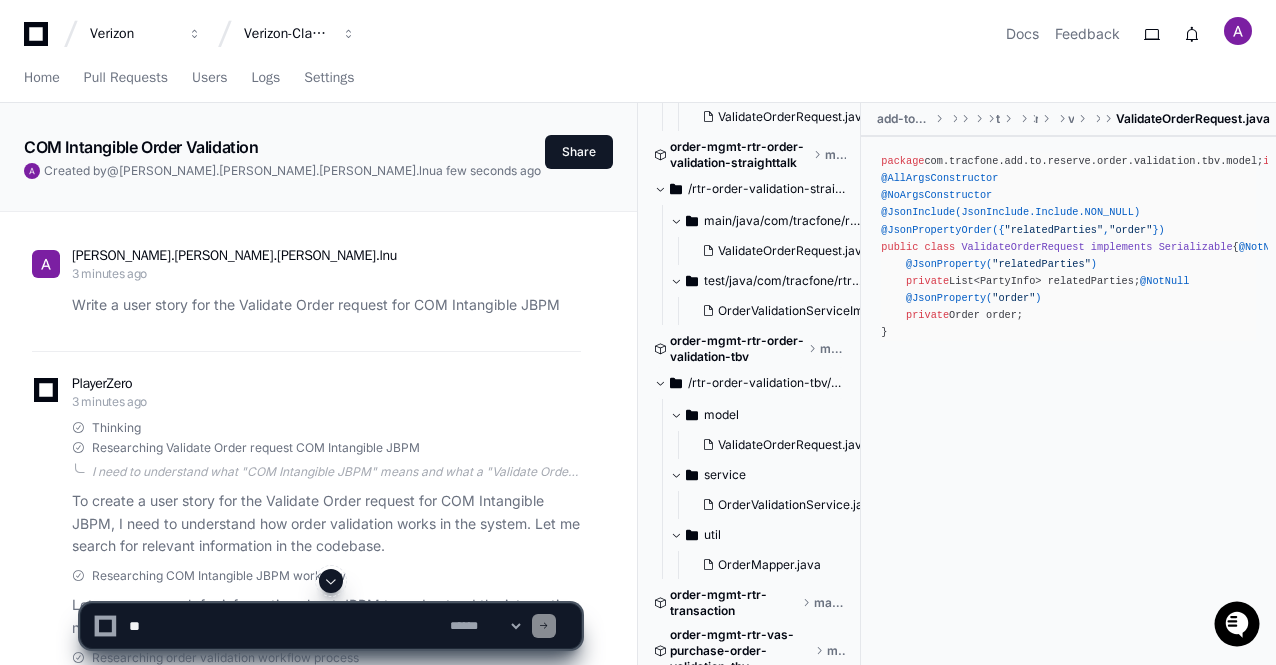 click on "/rtr-order-validation-tbv/src/main/java/com/tracfone/rtr/order/validation/tbv" 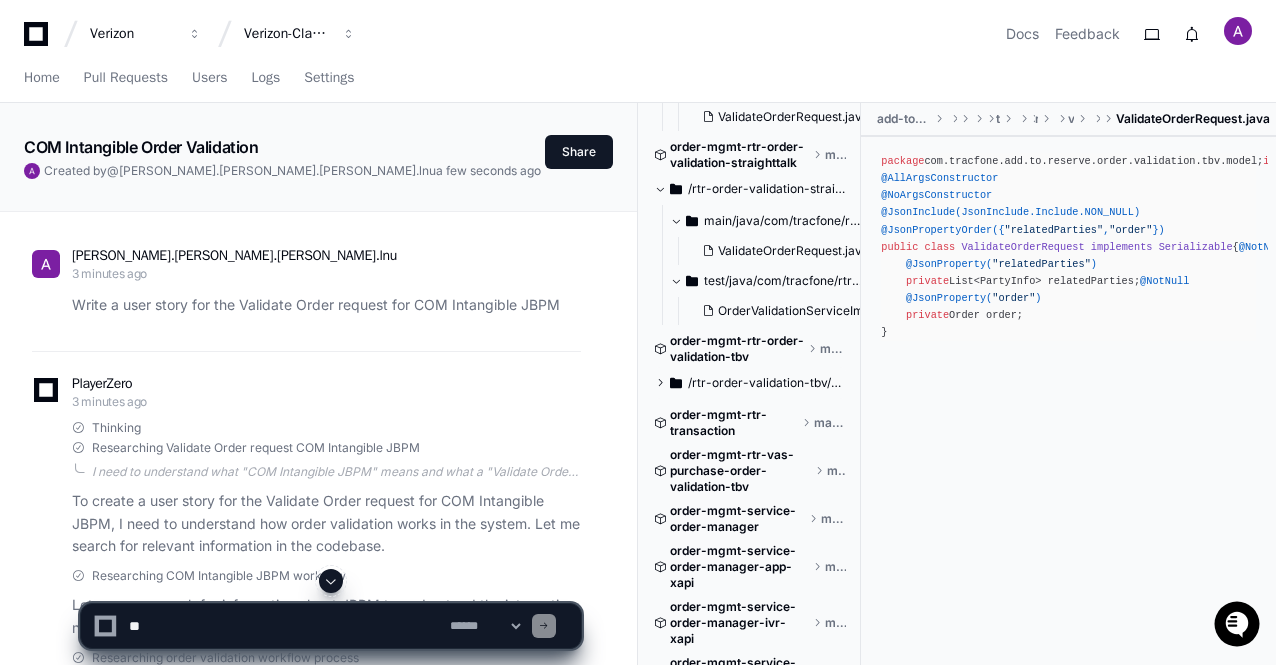 click on "/rtr-order-validation-tbv/src/main/java/com/tracfone/rtr/order/validation/tbv" 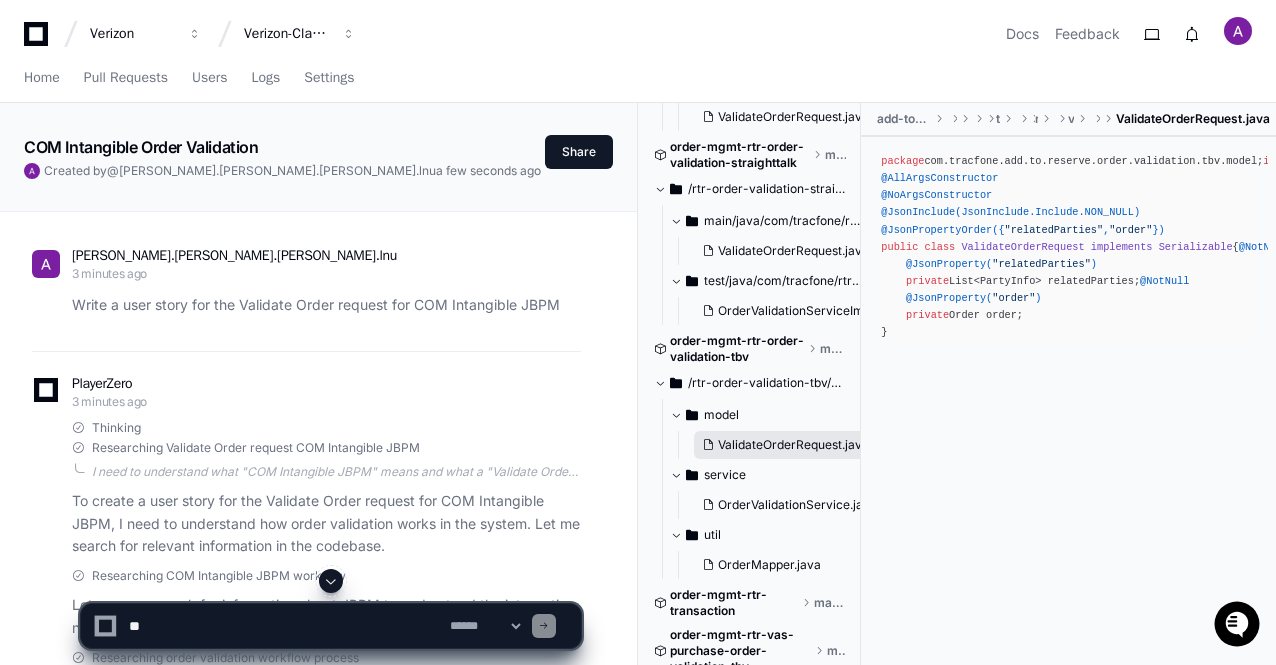 click on "ValidateOrderRequest.java" 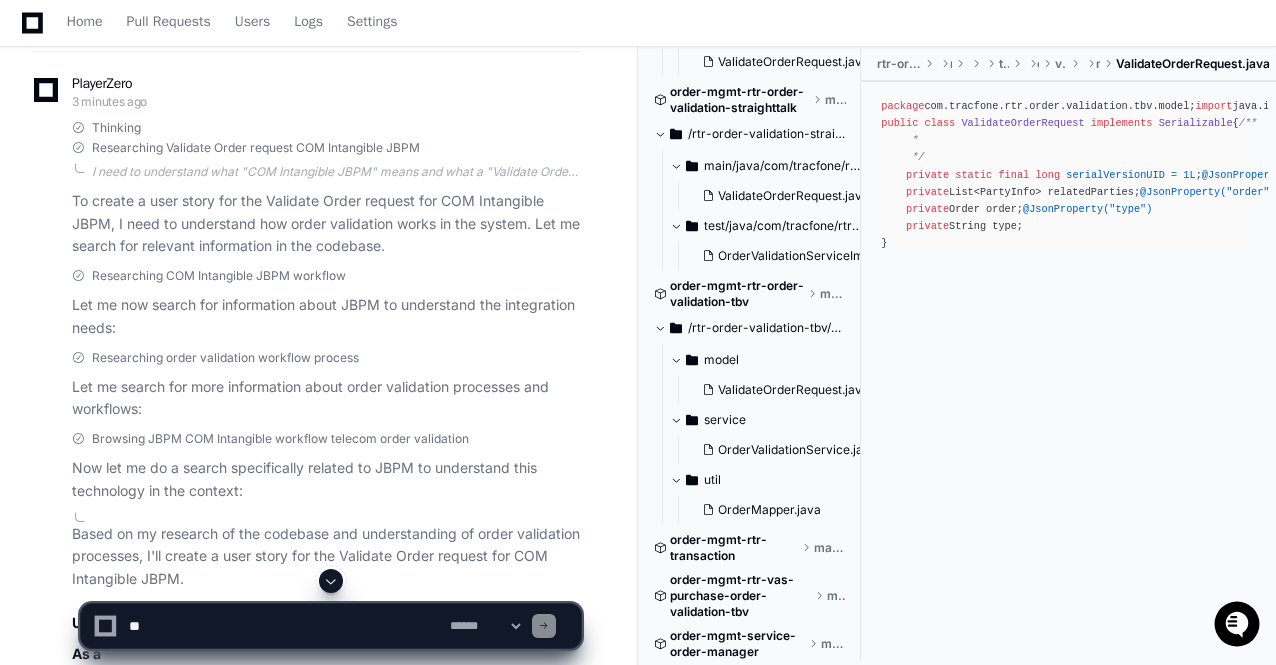 scroll, scrollTop: 0, scrollLeft: 0, axis: both 